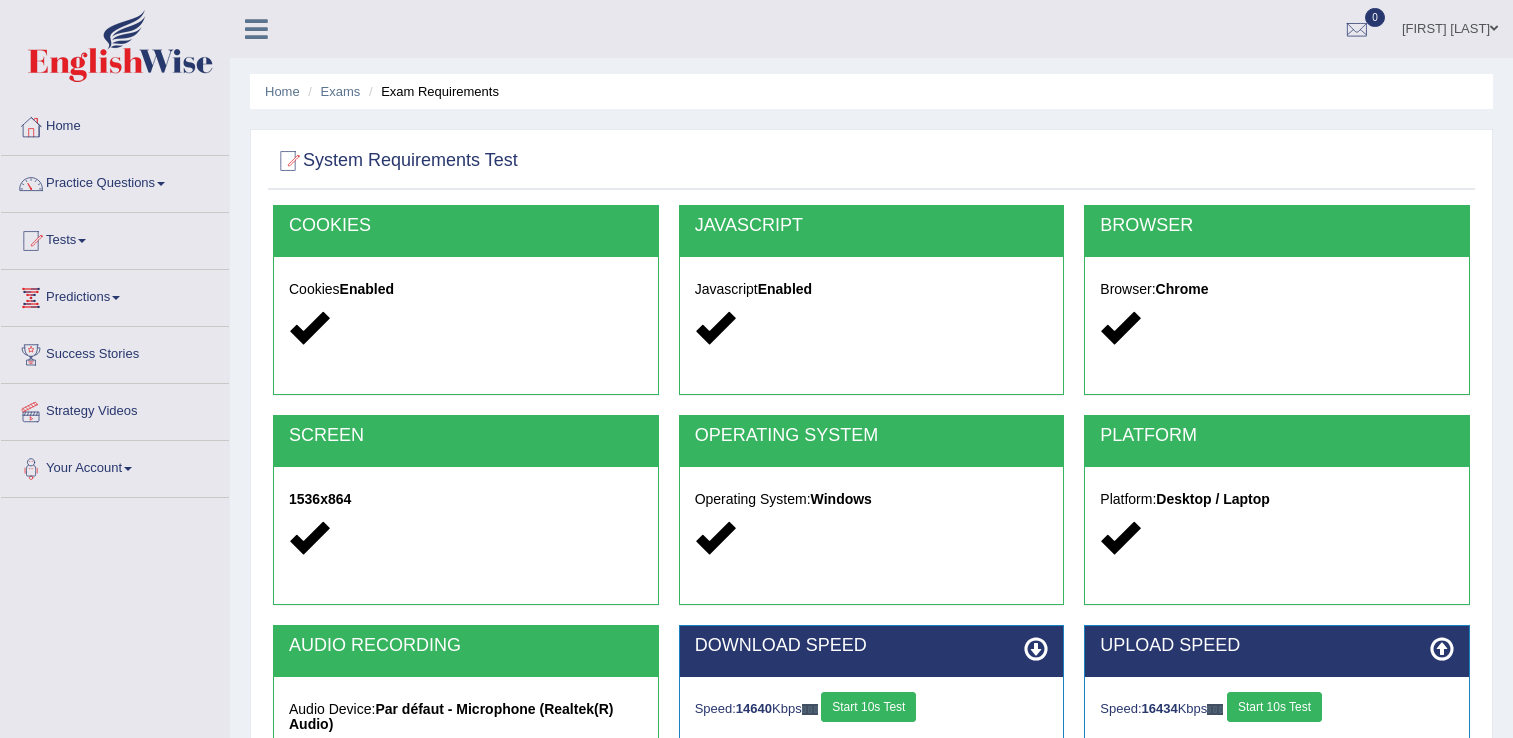 scroll, scrollTop: 200, scrollLeft: 0, axis: vertical 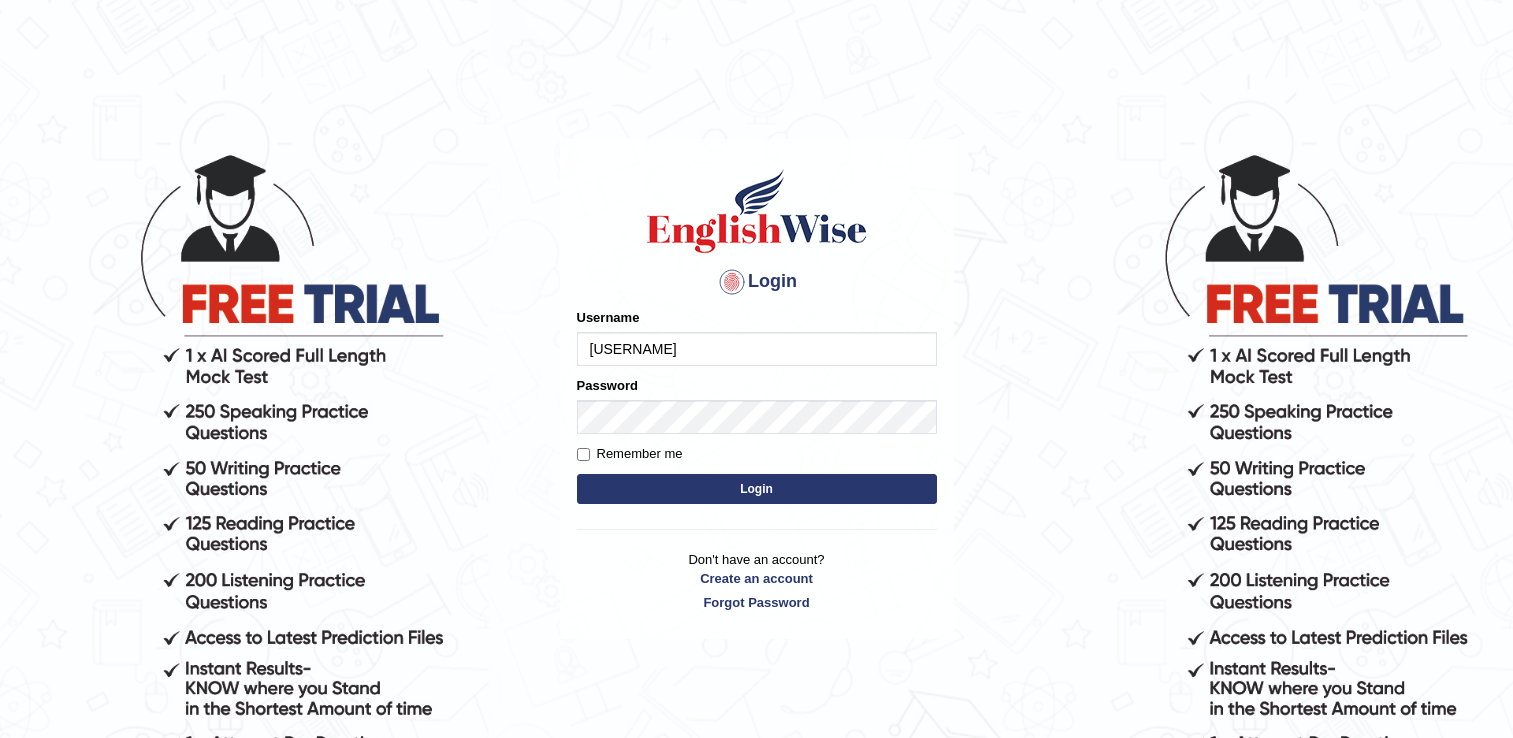 click on "Login" at bounding box center (757, 489) 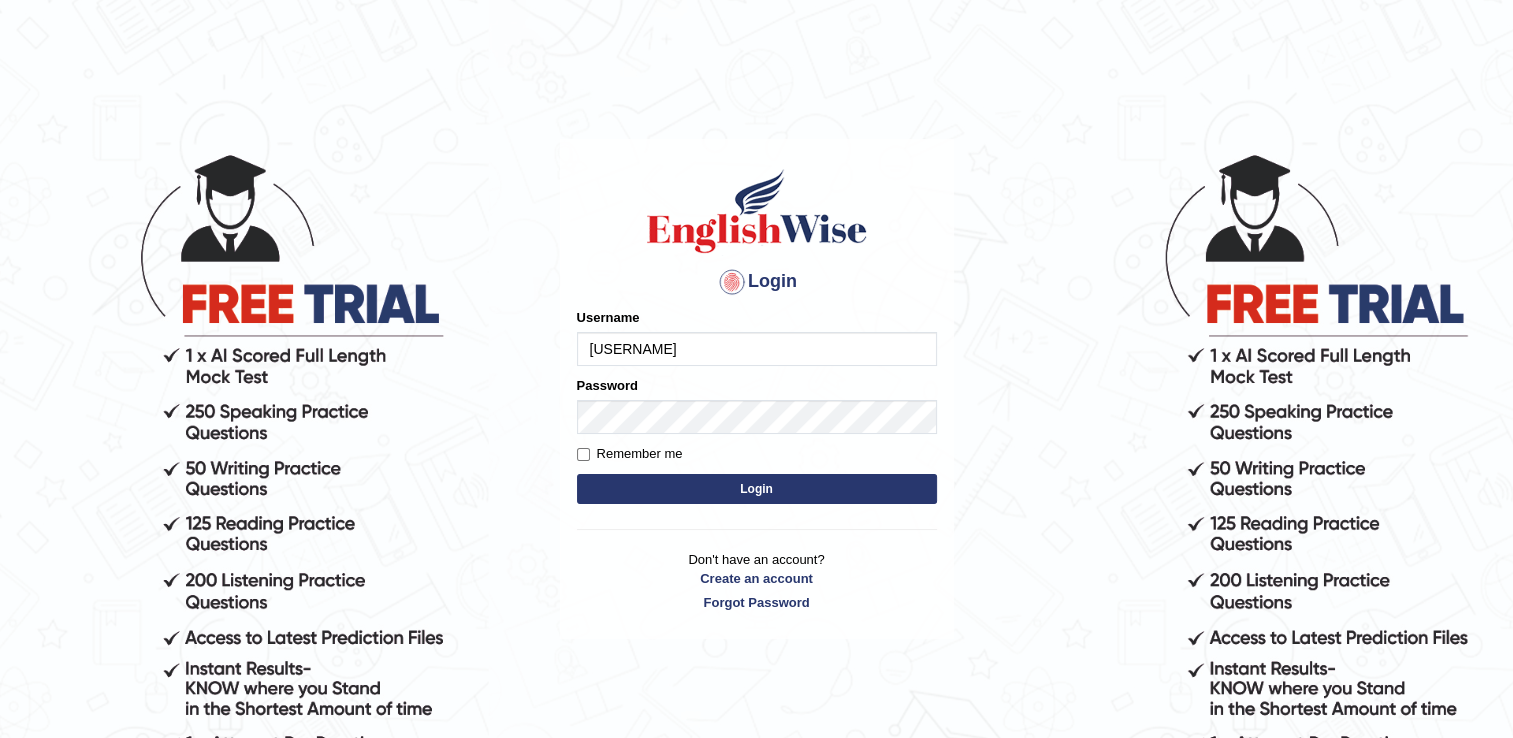 scroll, scrollTop: 0, scrollLeft: 0, axis: both 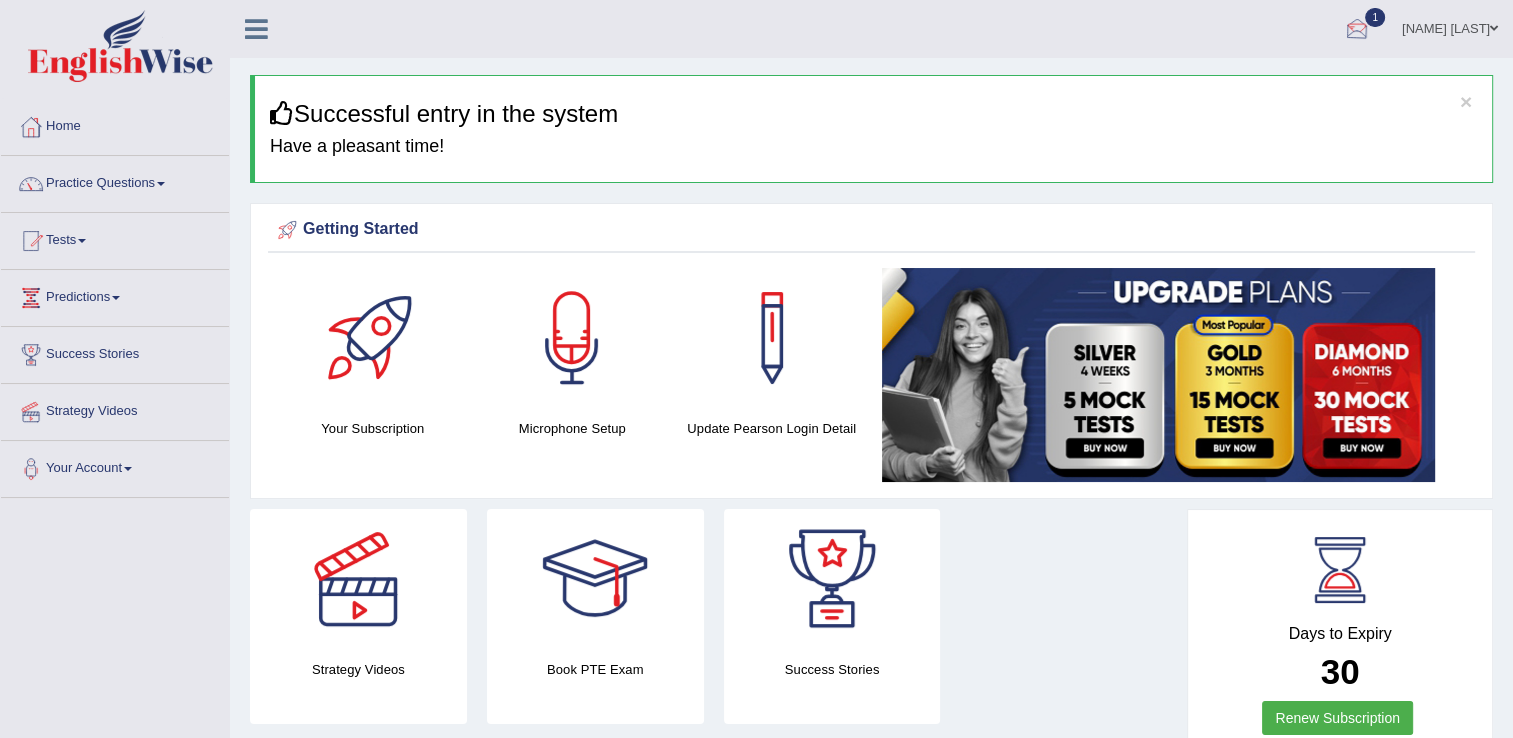 click at bounding box center (1357, 30) 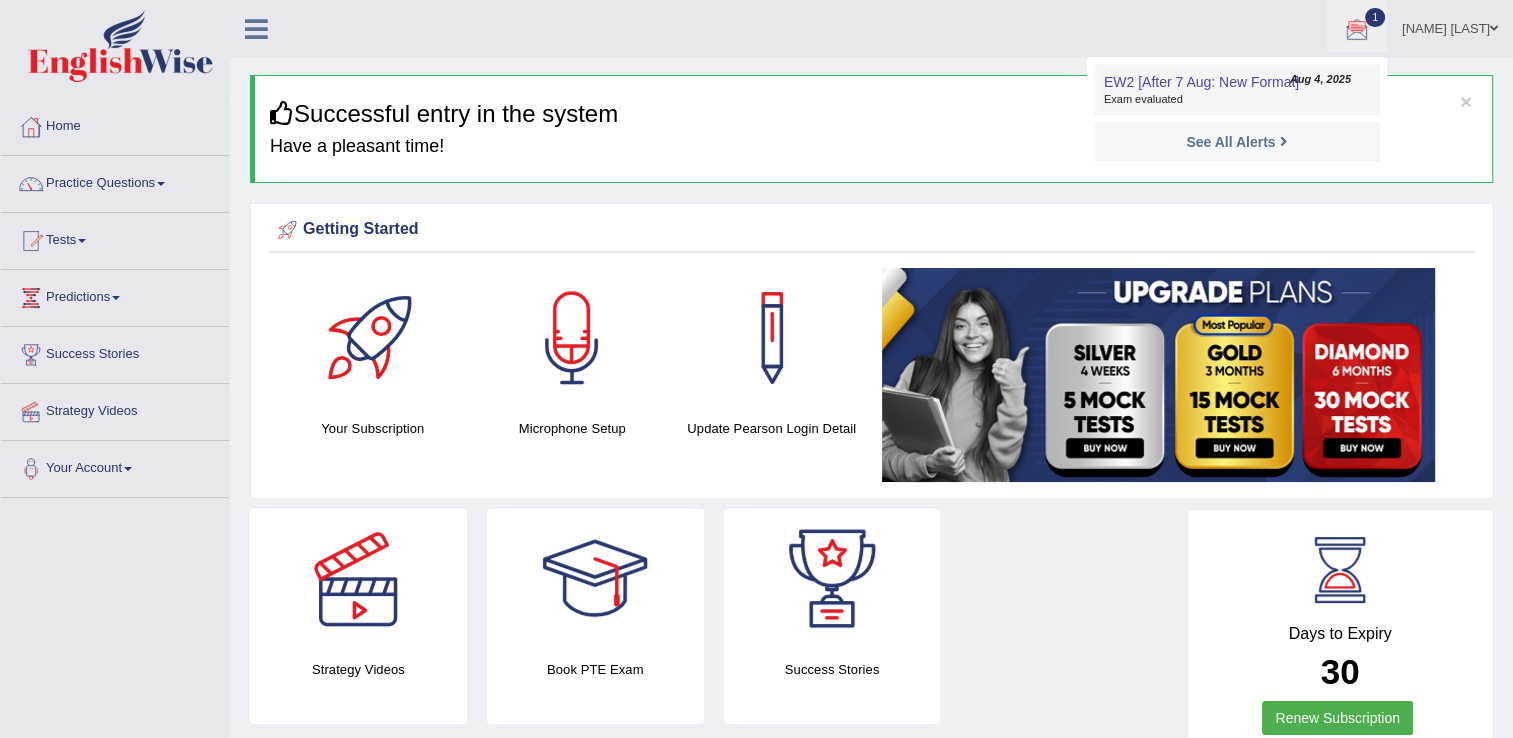 click on "EW2 [After 7 Aug: New Format]" at bounding box center [1201, 82] 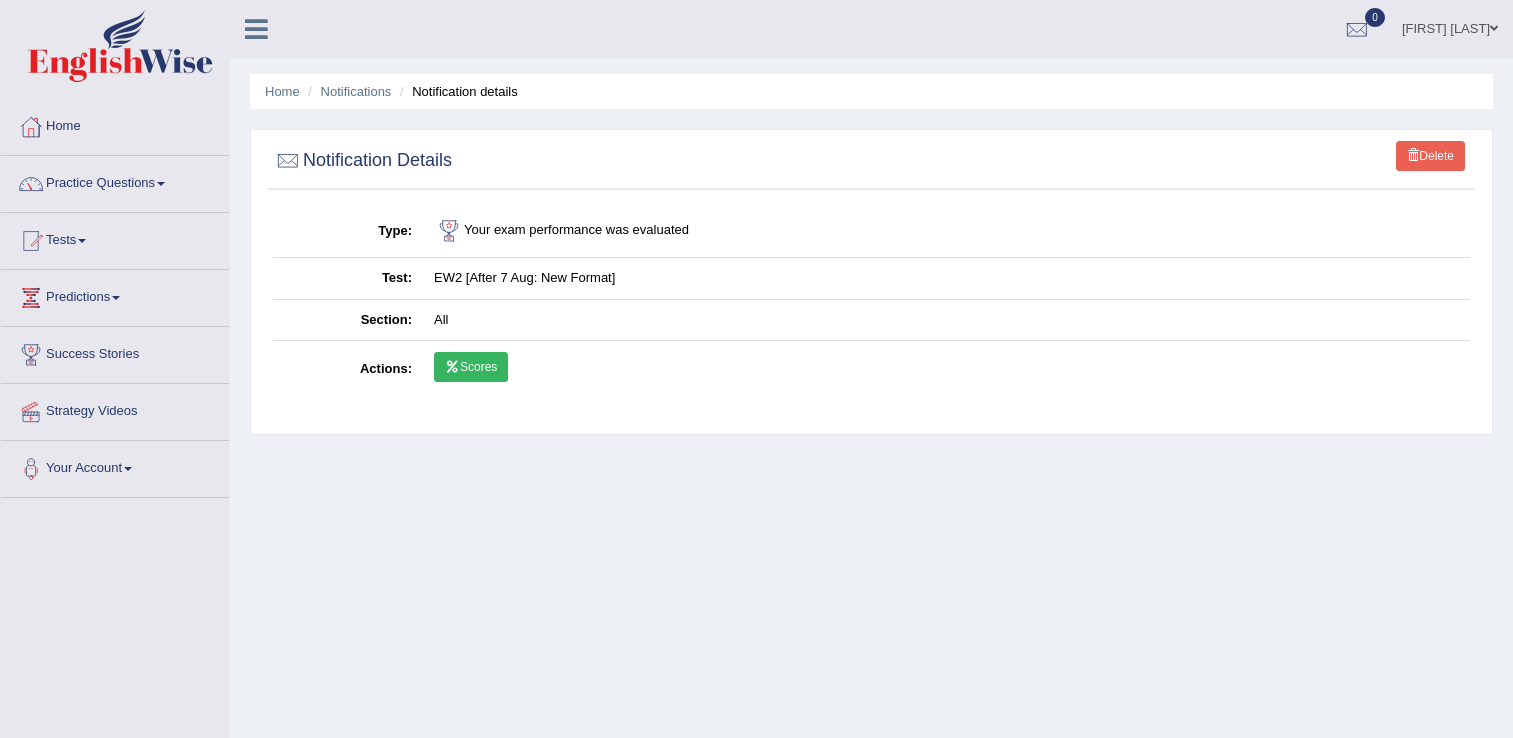 scroll, scrollTop: 0, scrollLeft: 0, axis: both 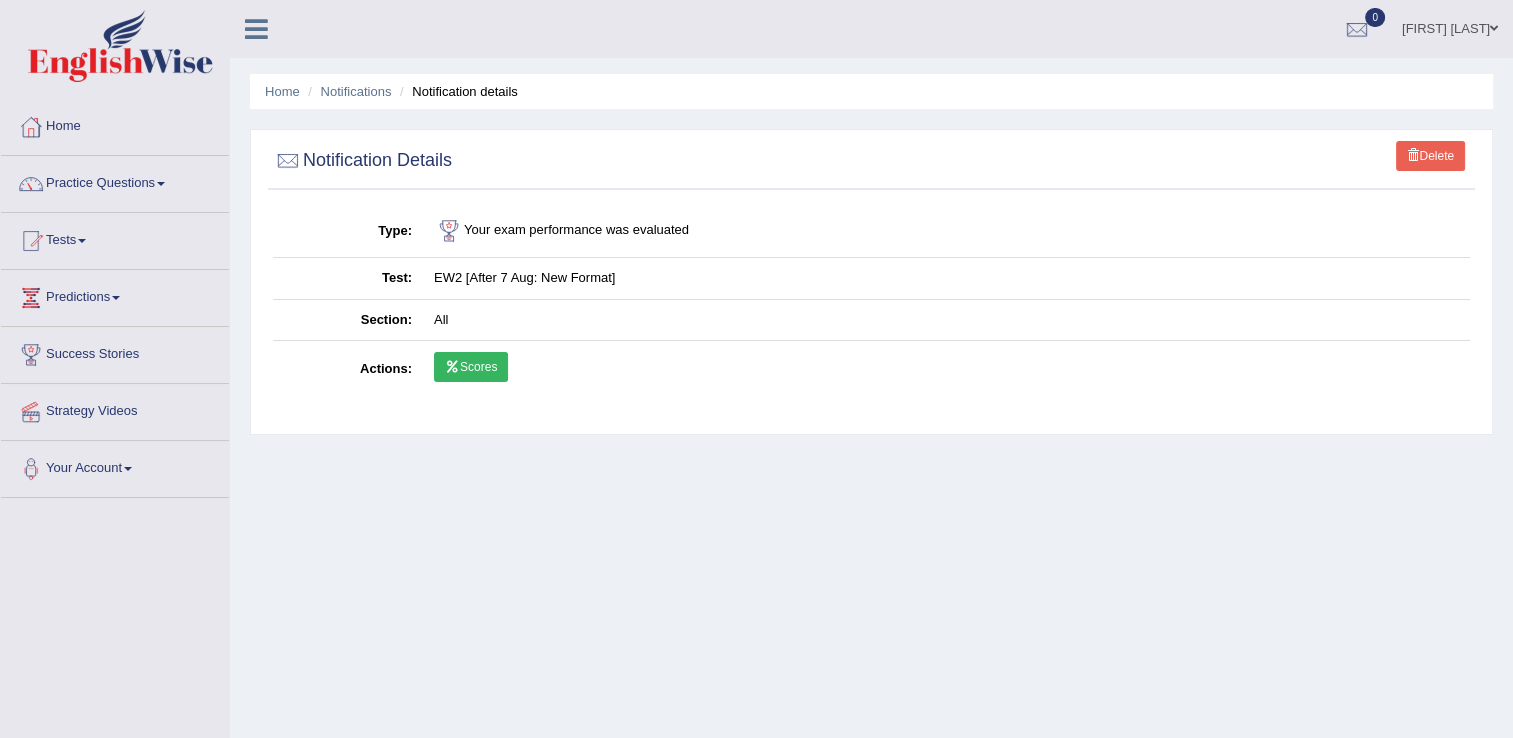 click on "Scores" at bounding box center [471, 367] 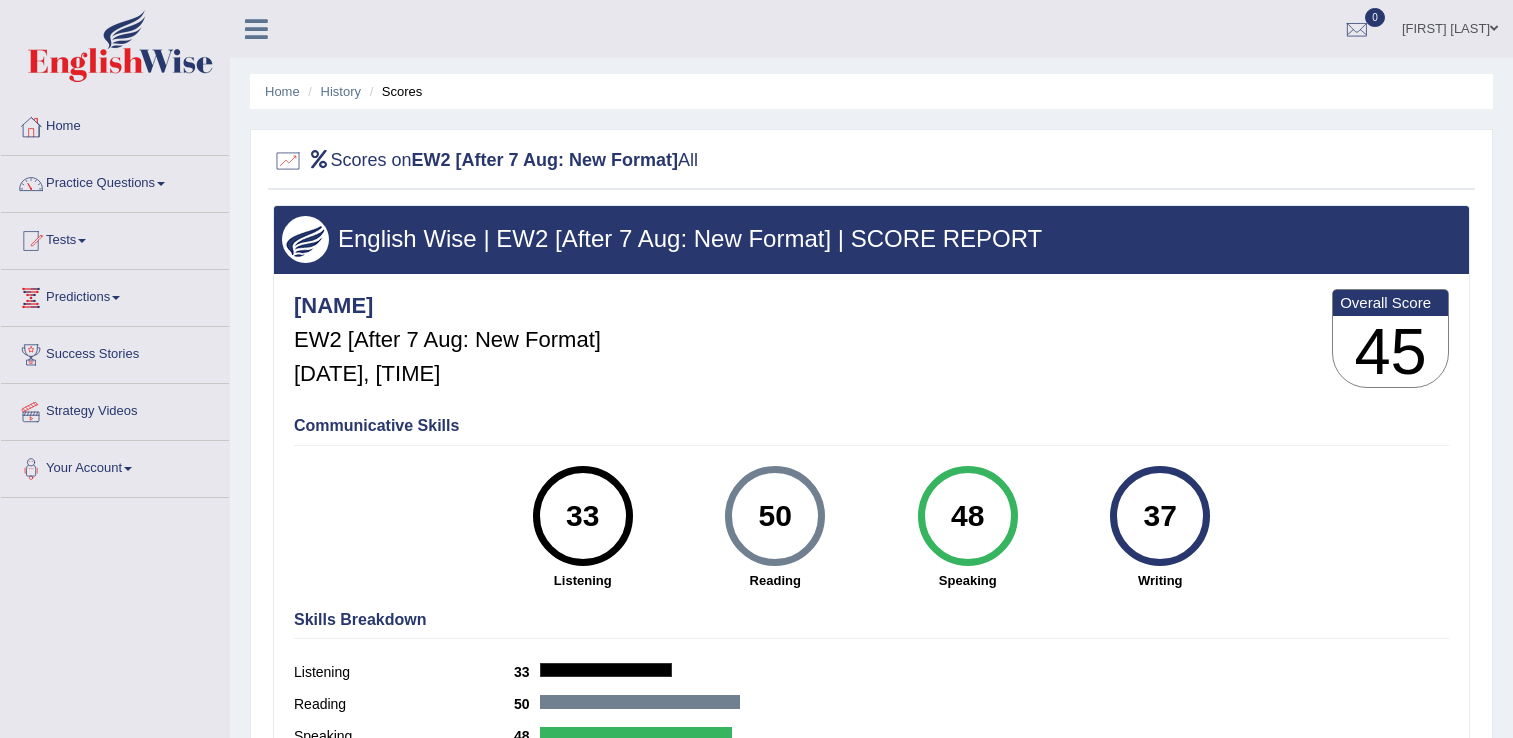 scroll, scrollTop: 0, scrollLeft: 0, axis: both 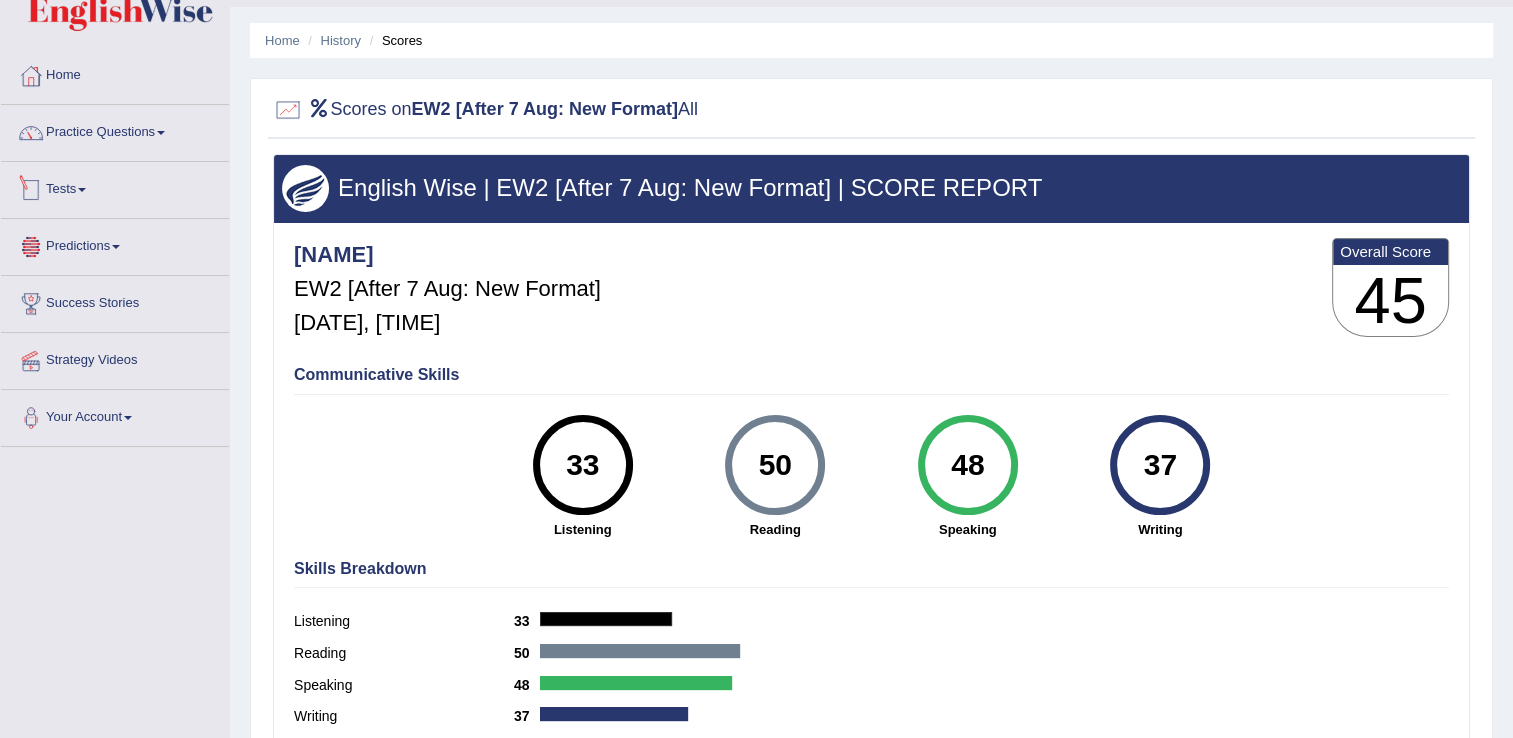 click on "Tests" at bounding box center [115, 187] 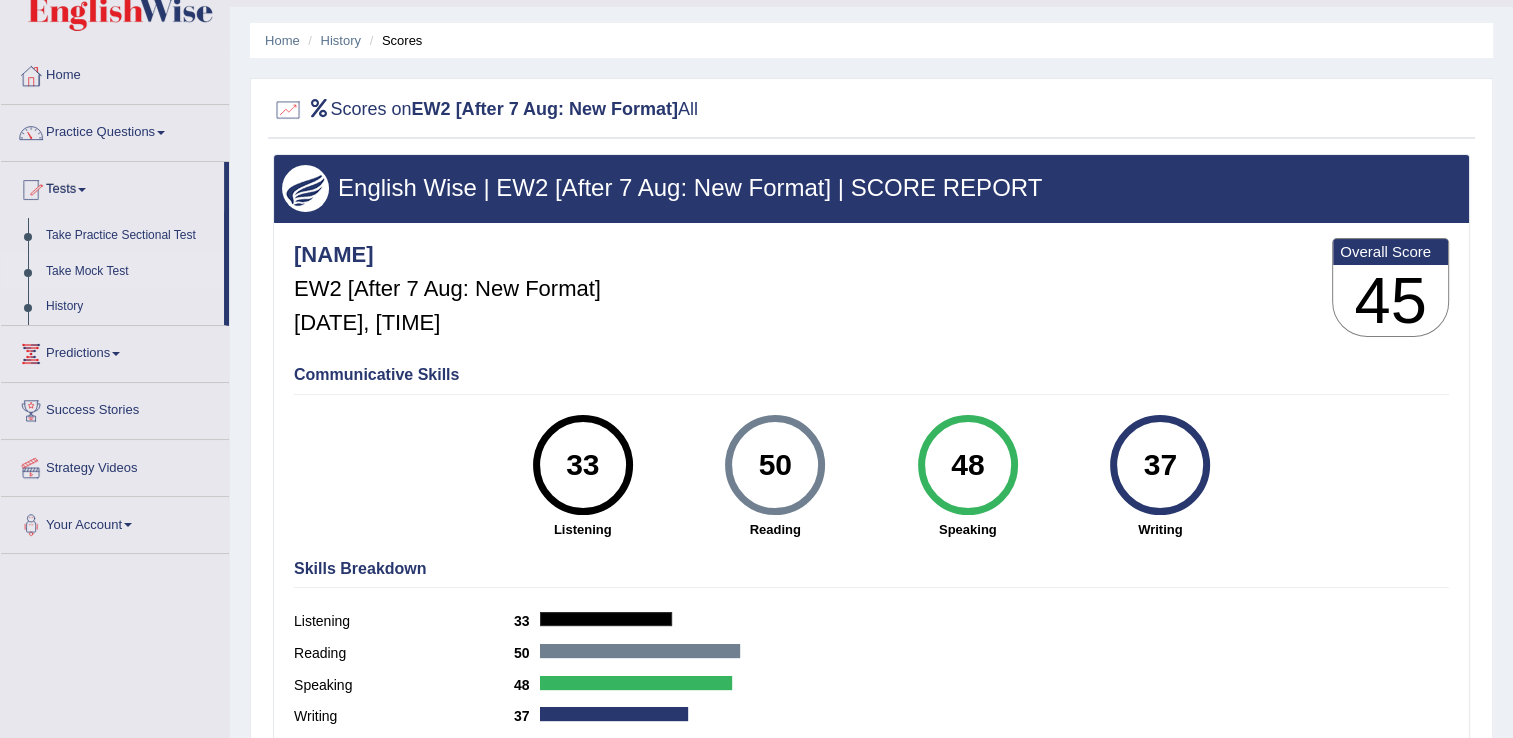 click on "Take Mock Test" at bounding box center (130, 272) 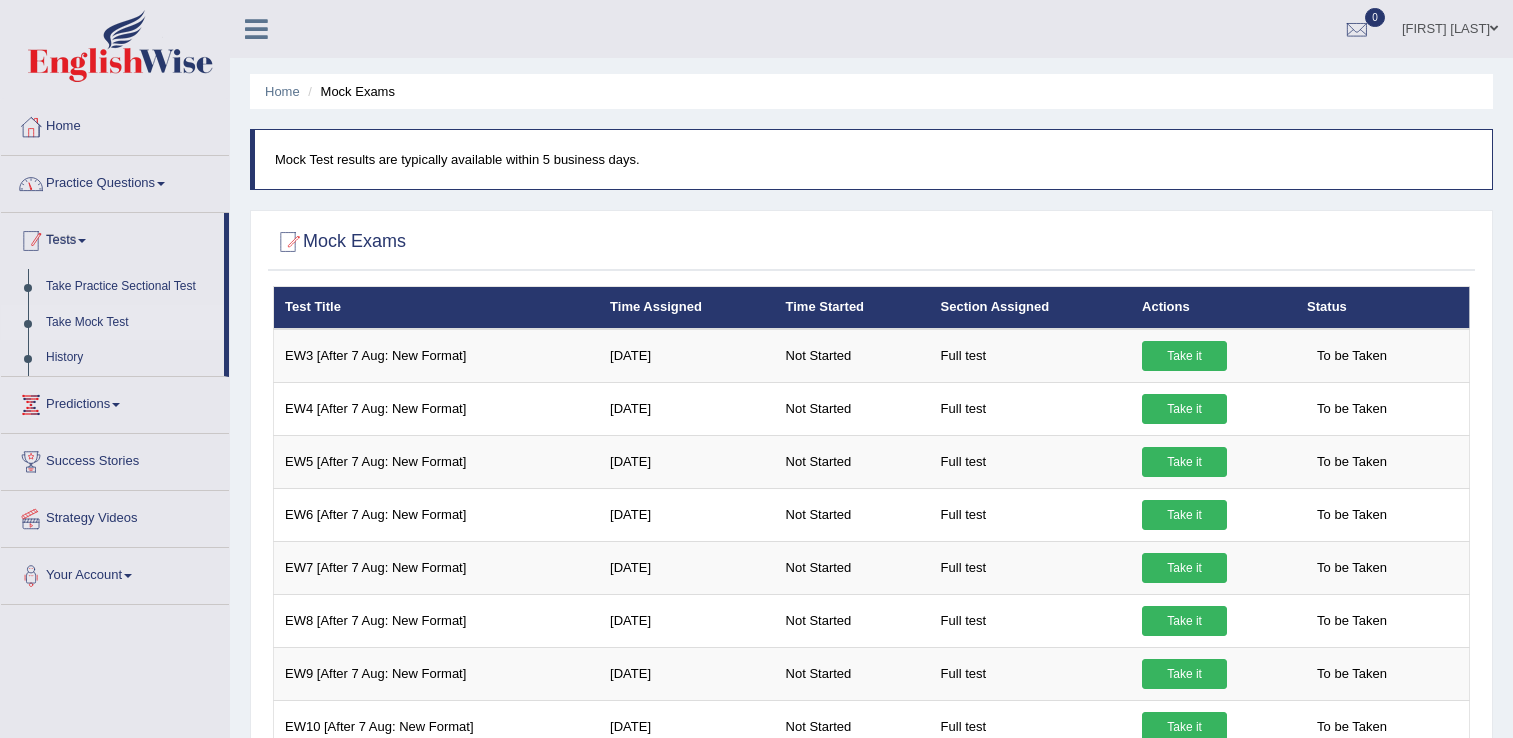 scroll, scrollTop: 0, scrollLeft: 0, axis: both 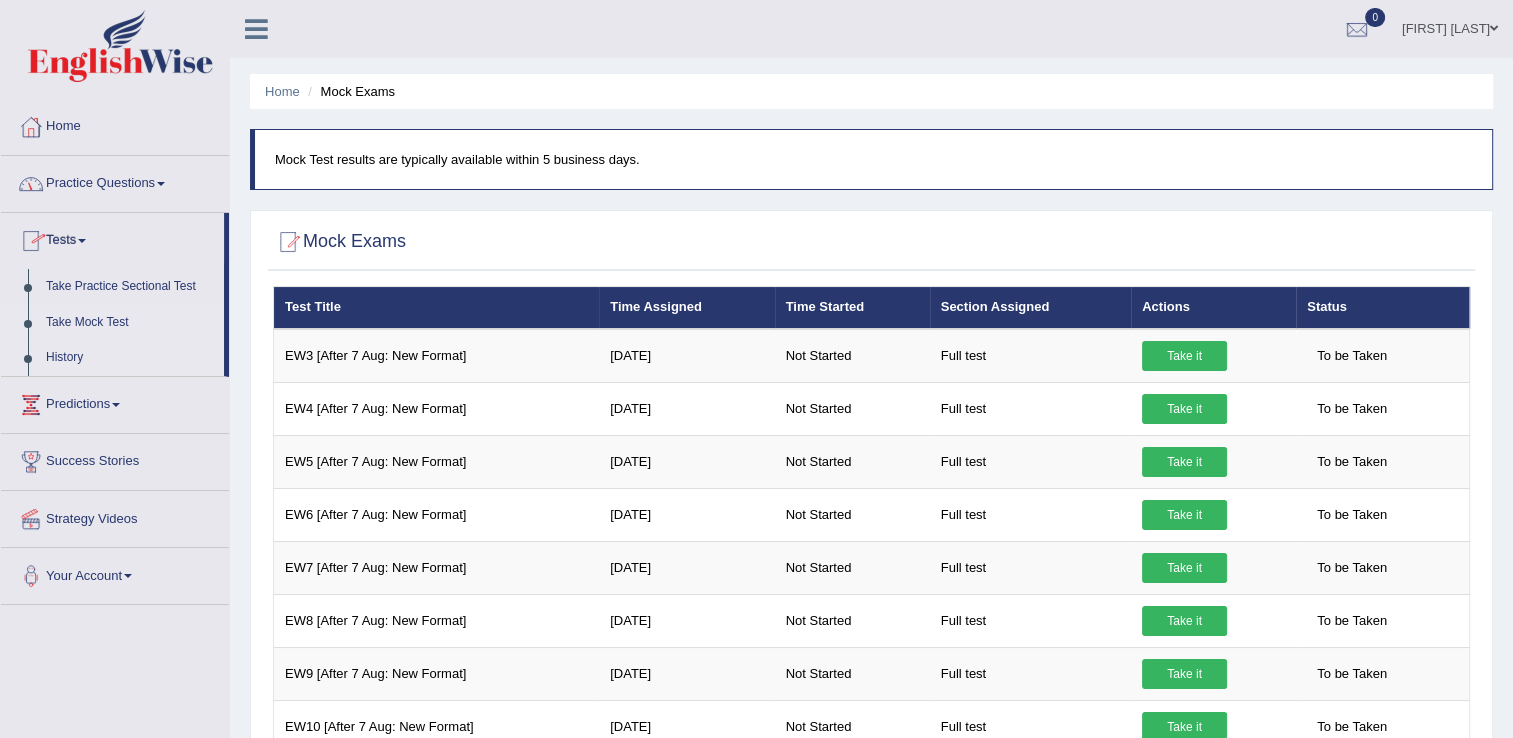 click on "History" at bounding box center [130, 358] 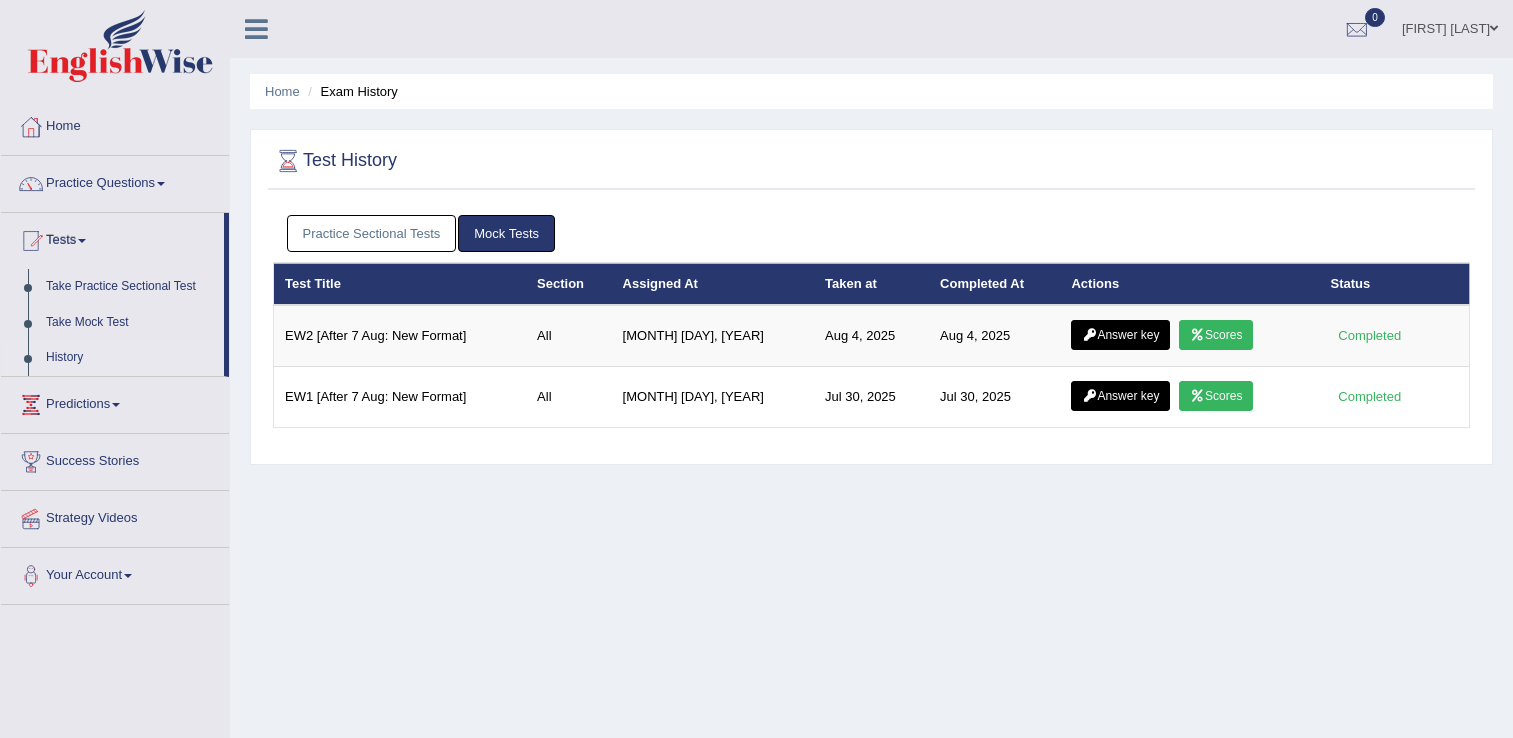 scroll, scrollTop: 0, scrollLeft: 0, axis: both 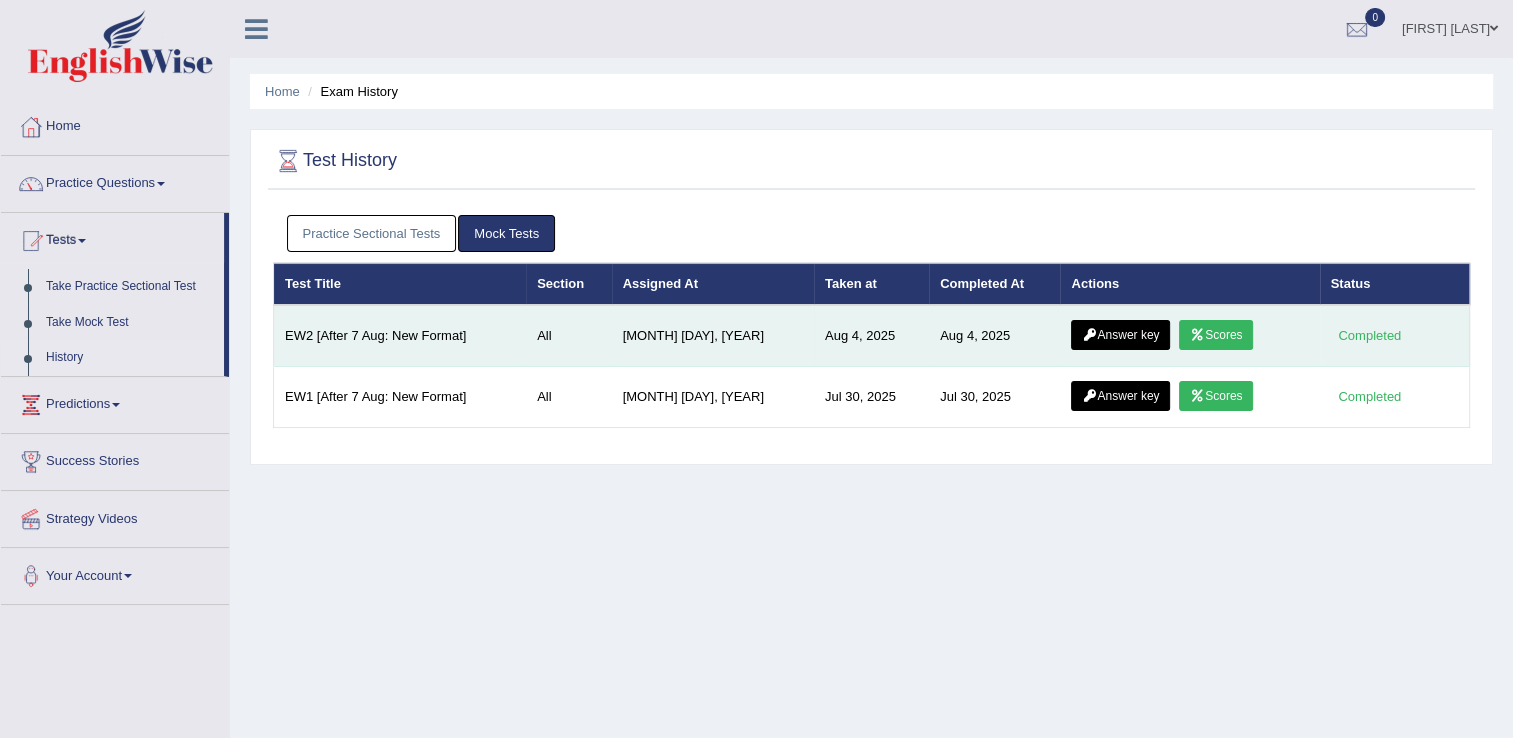 click on "Answer key" at bounding box center [1120, 335] 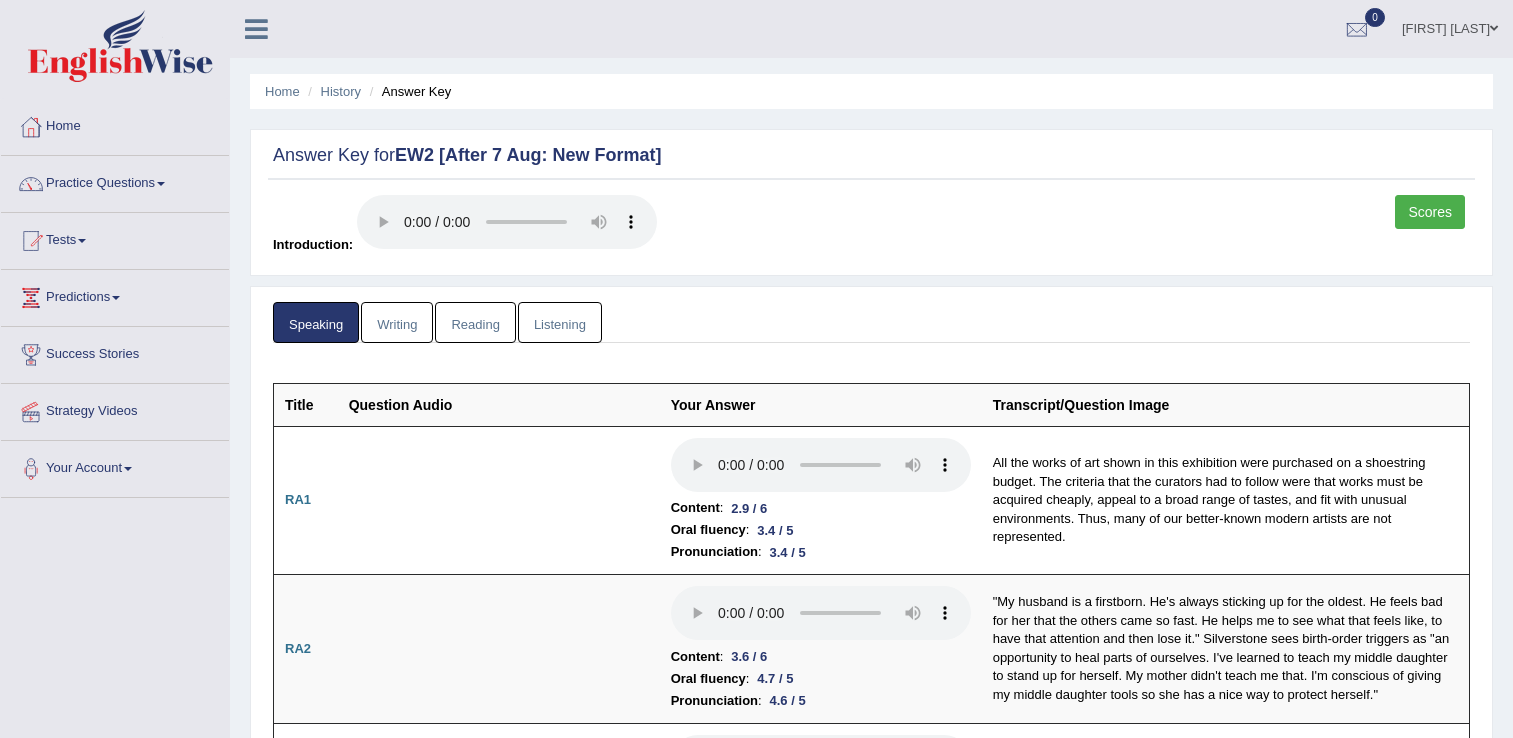 scroll, scrollTop: 0, scrollLeft: 0, axis: both 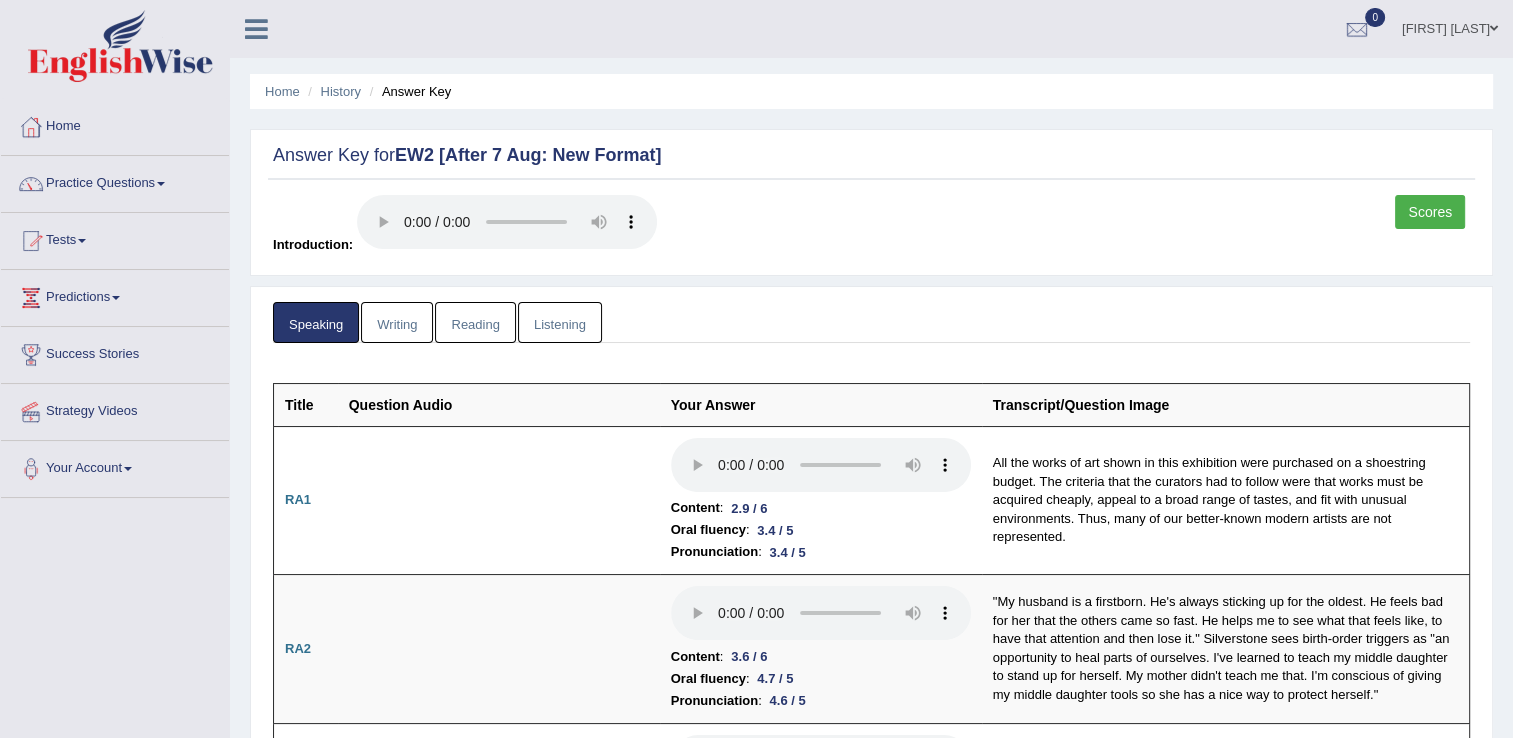click on "Tests" at bounding box center (115, 238) 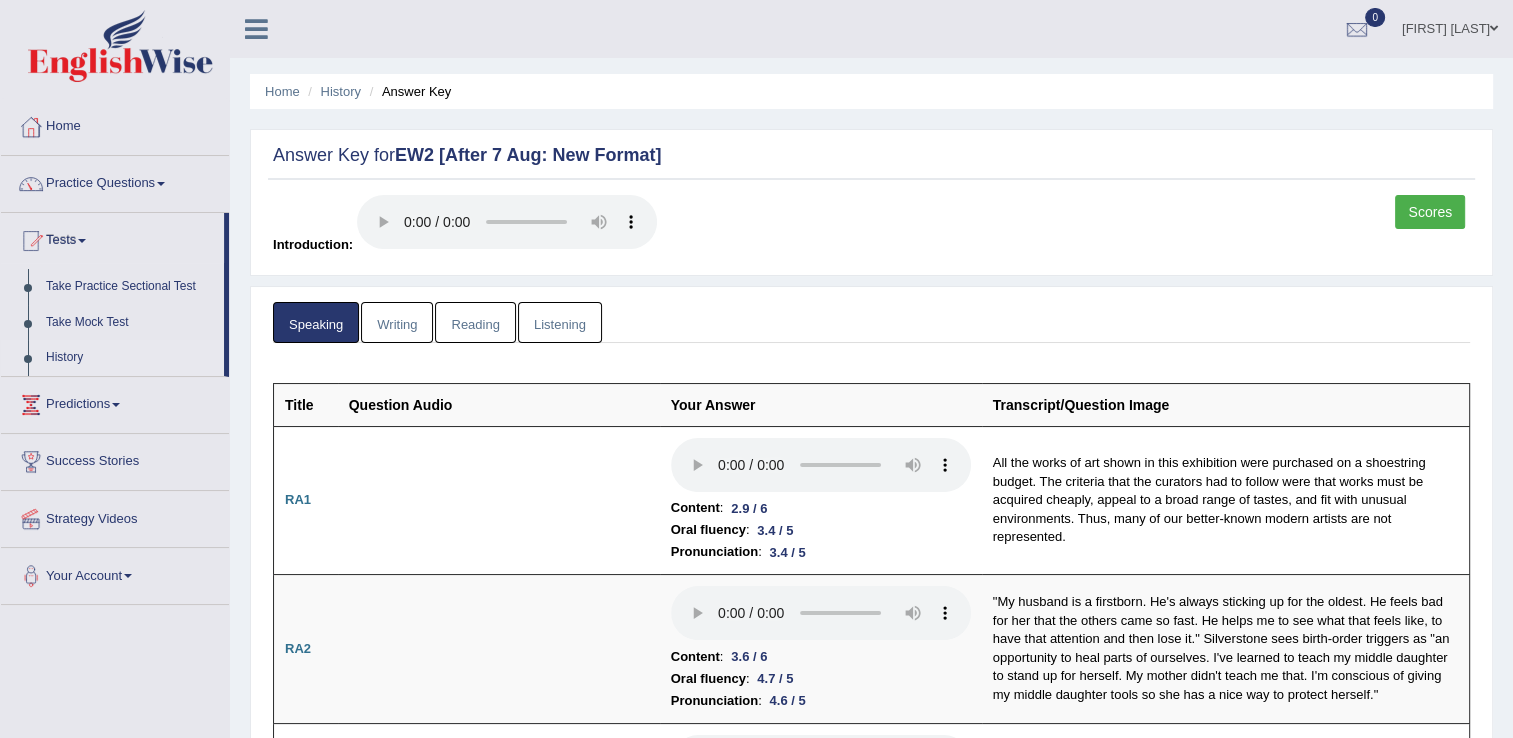 click on "History" at bounding box center (130, 358) 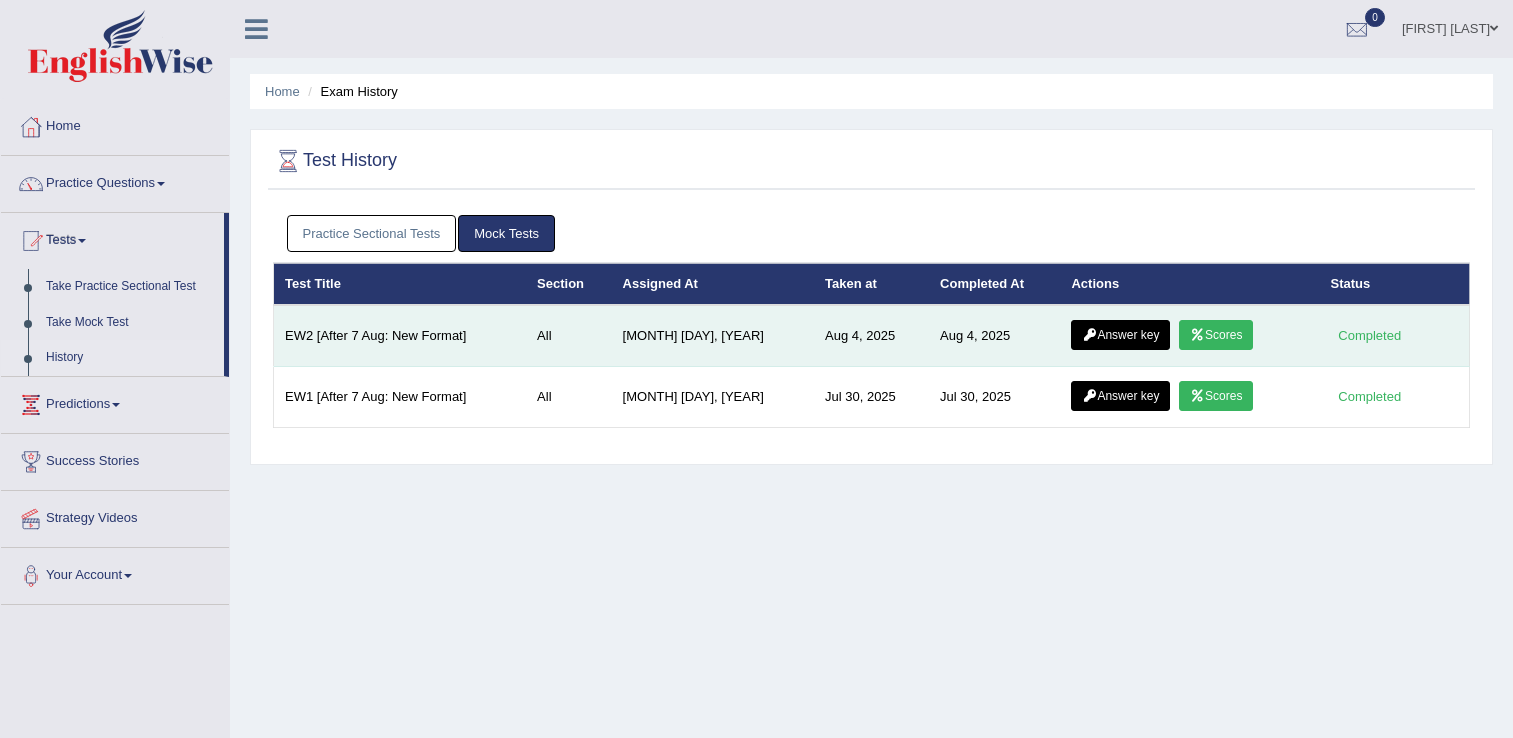scroll, scrollTop: 0, scrollLeft: 0, axis: both 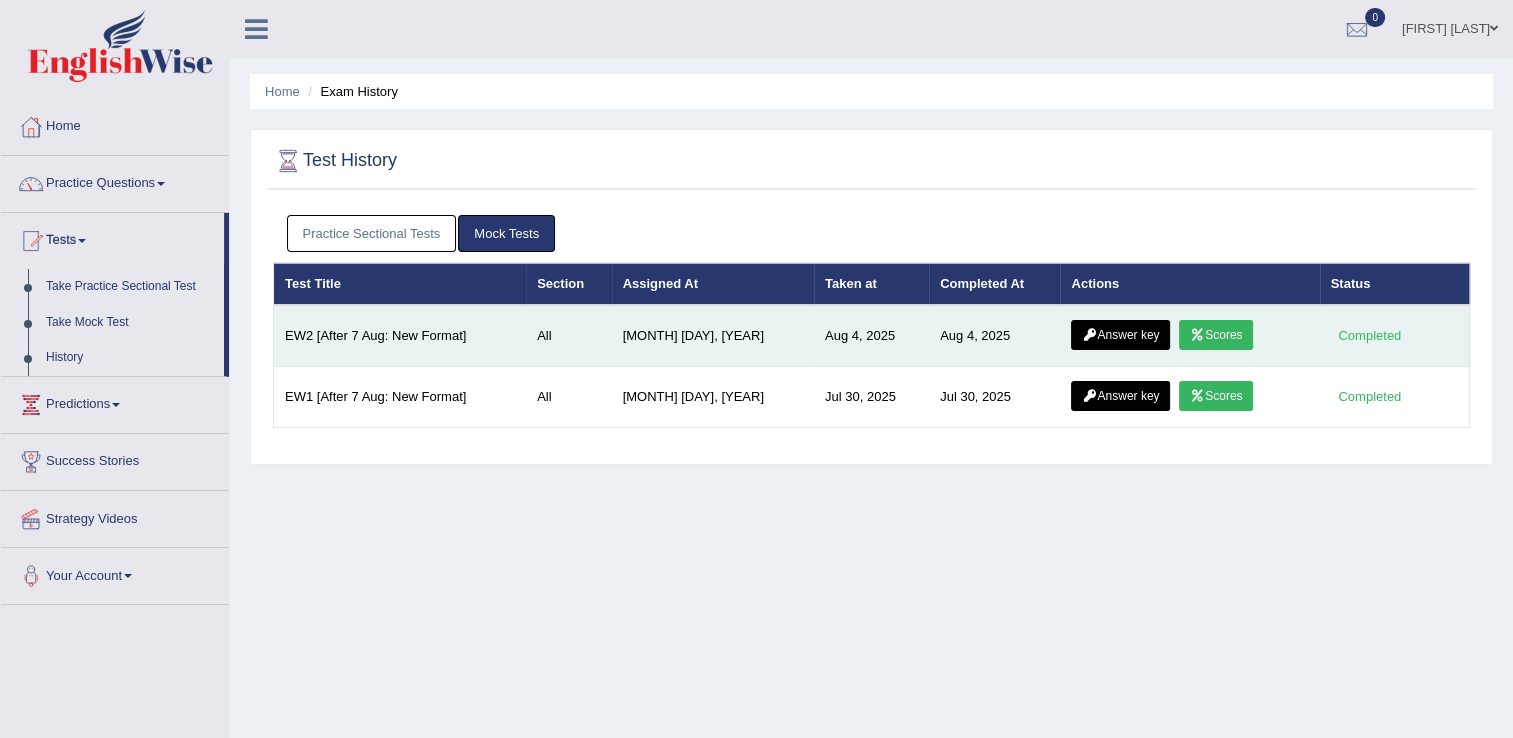click on "Scores" at bounding box center [1216, 335] 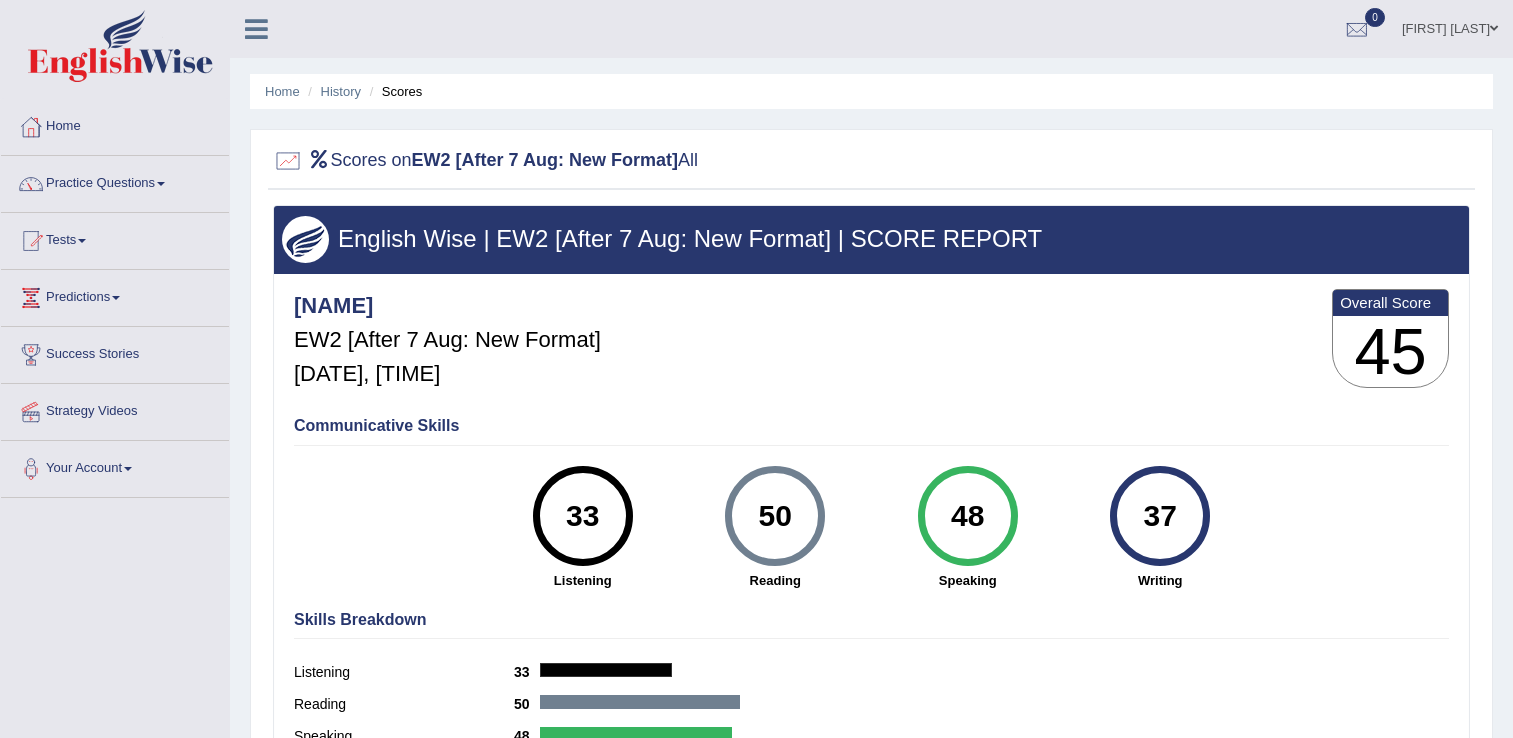 scroll, scrollTop: 0, scrollLeft: 0, axis: both 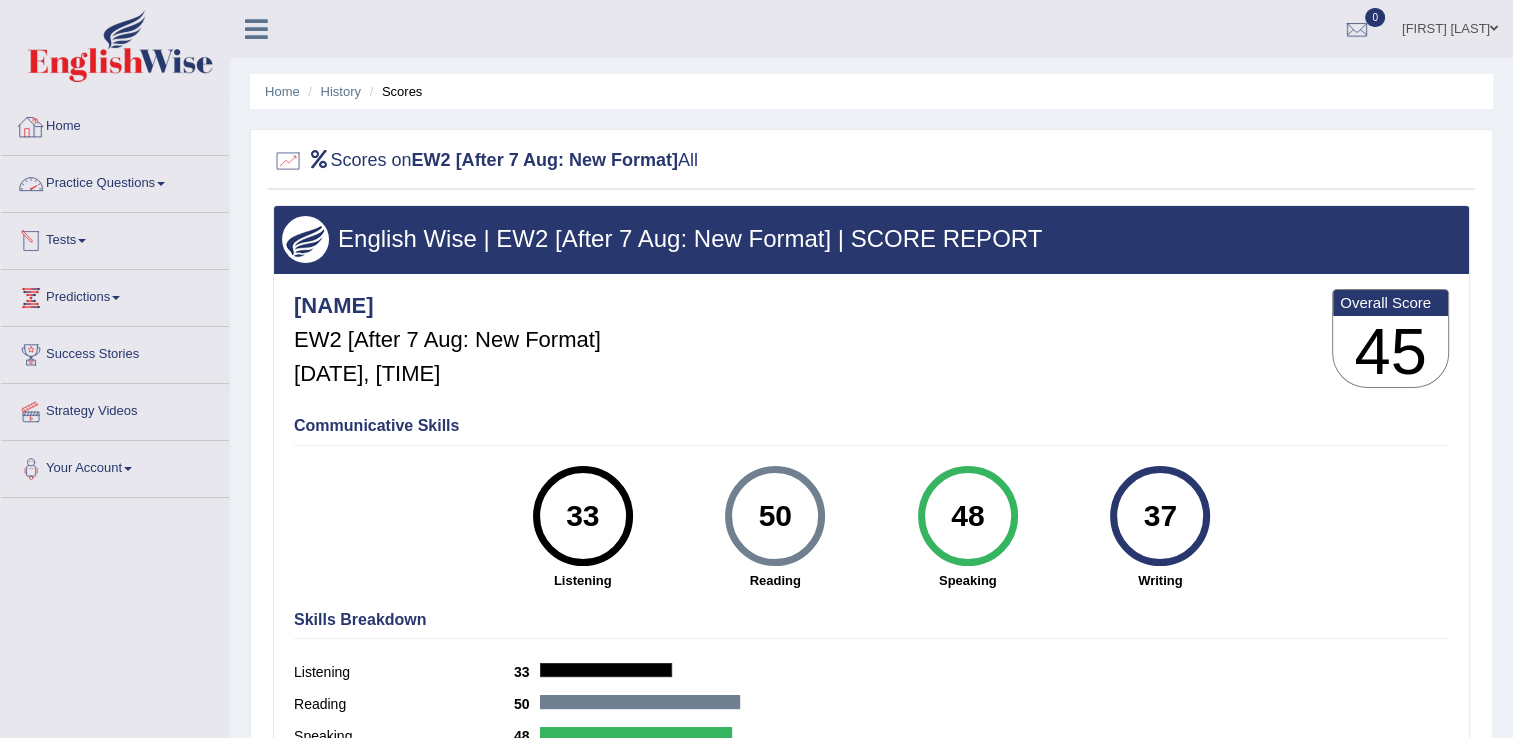 click on "Practice Questions" at bounding box center (115, 181) 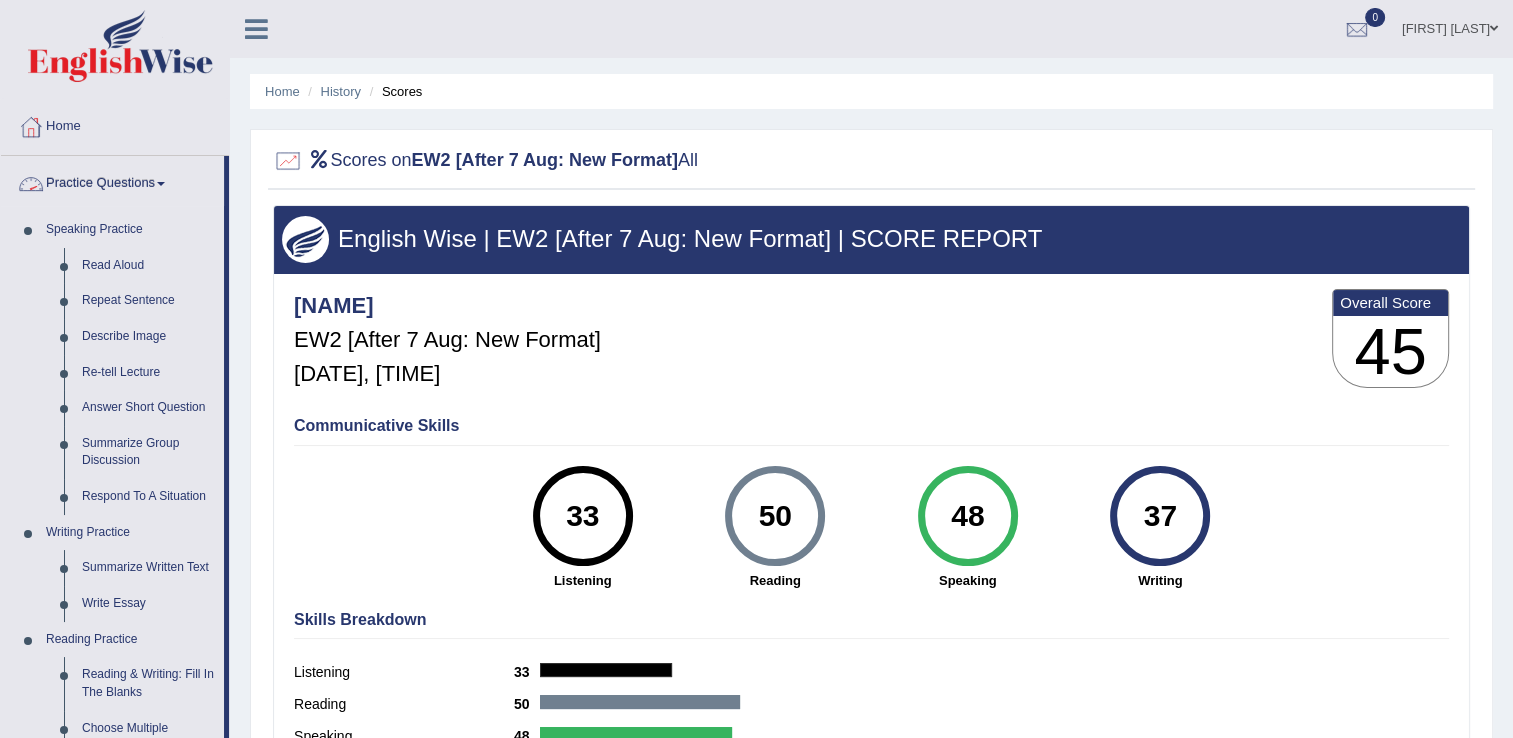click on "Practice Questions" at bounding box center (112, 181) 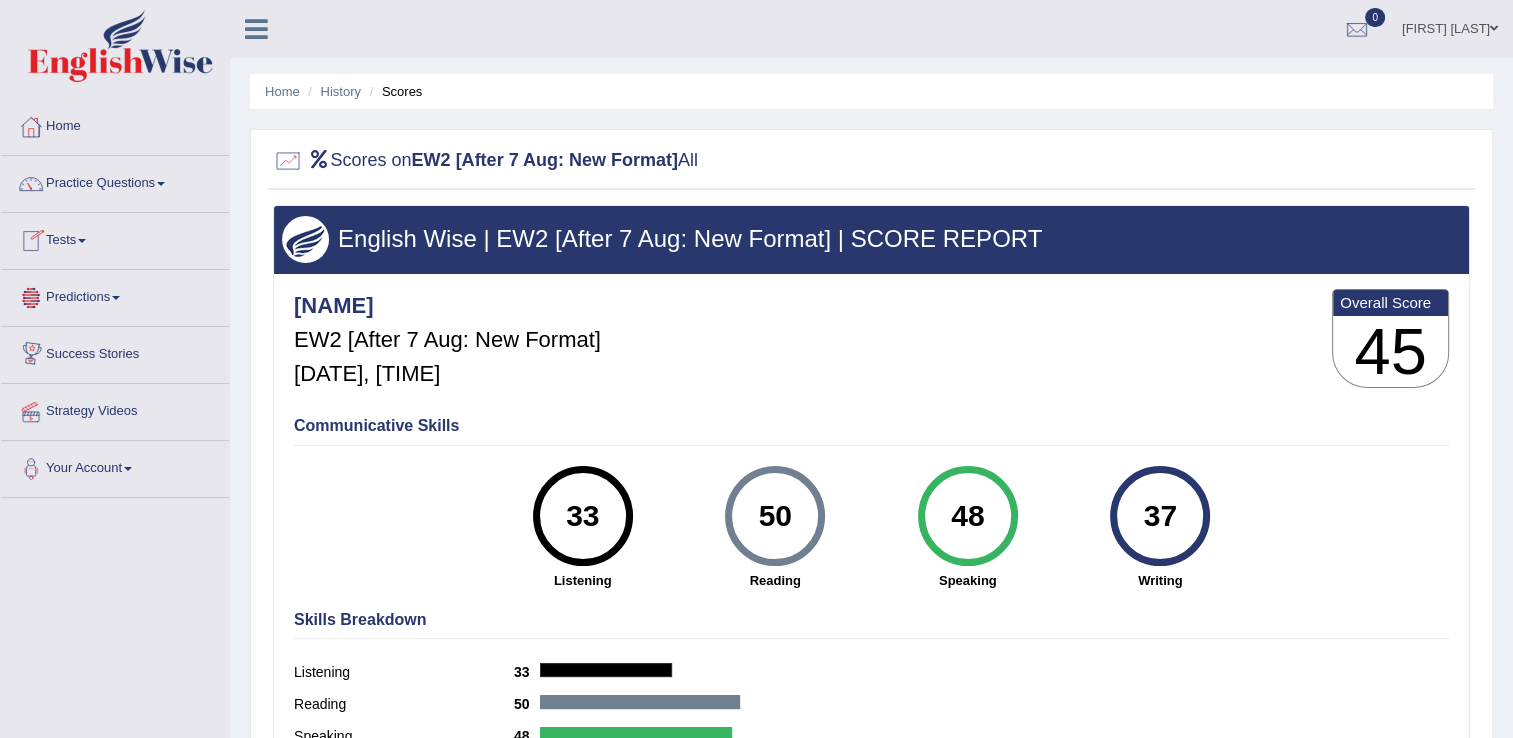 click on "Tests" at bounding box center (115, 238) 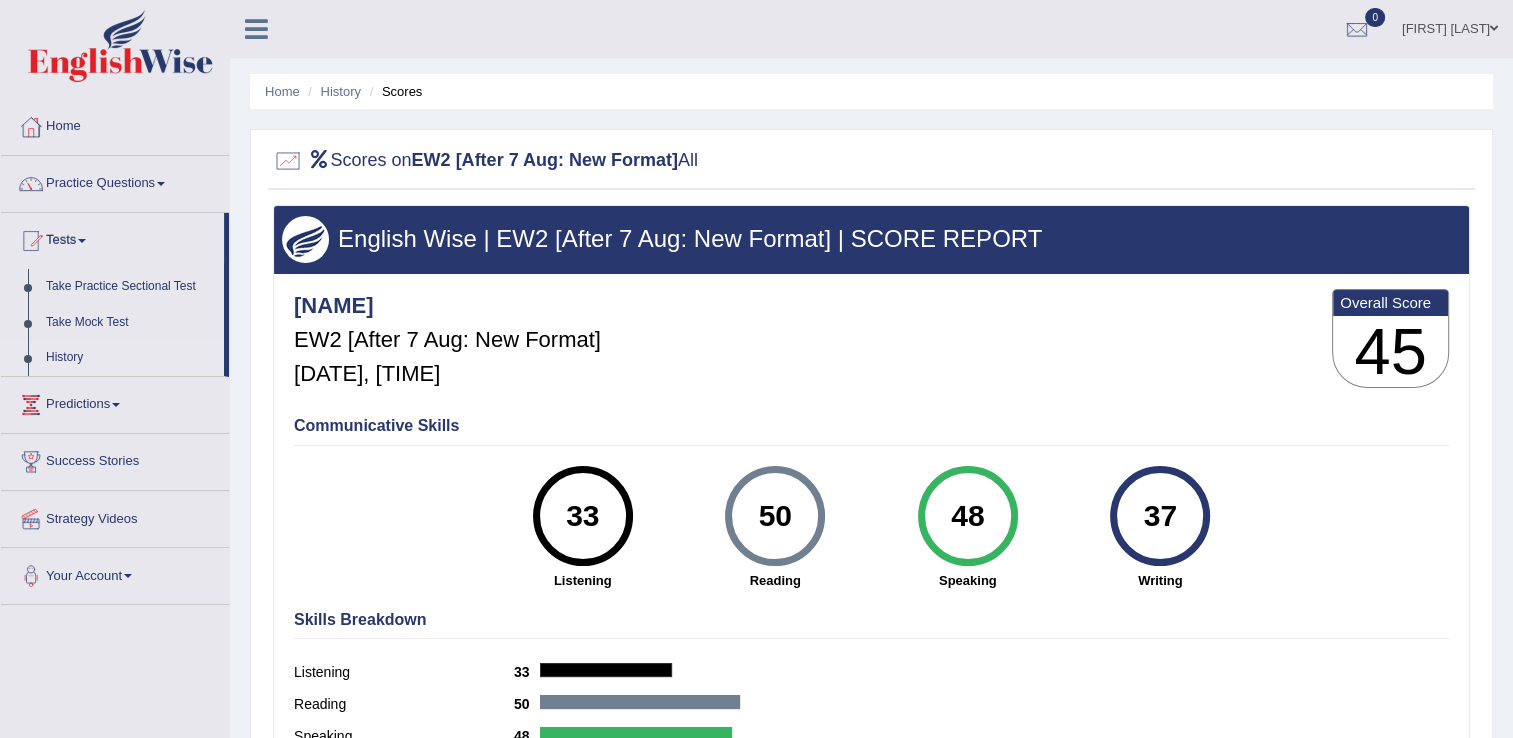 click on "History" at bounding box center [130, 358] 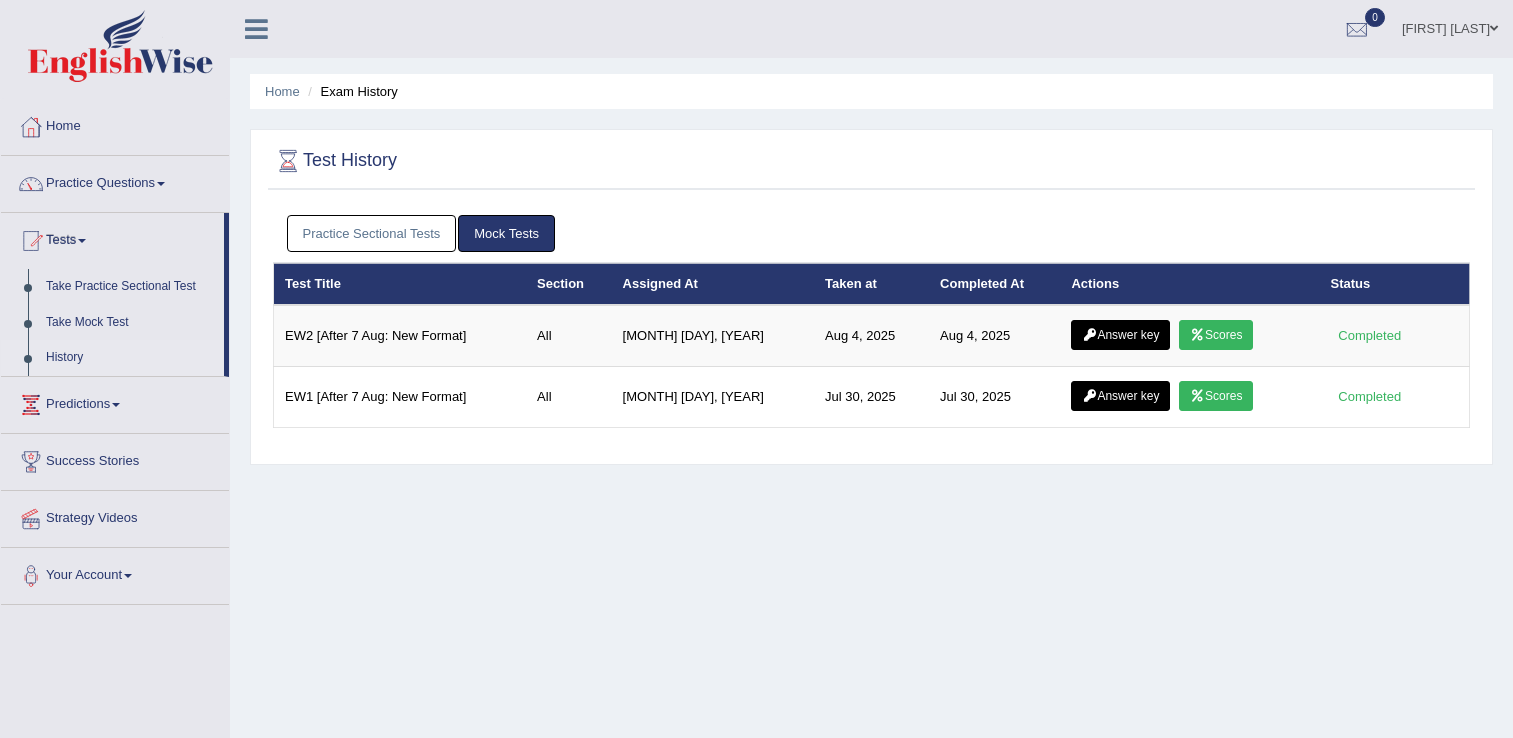 scroll, scrollTop: 0, scrollLeft: 0, axis: both 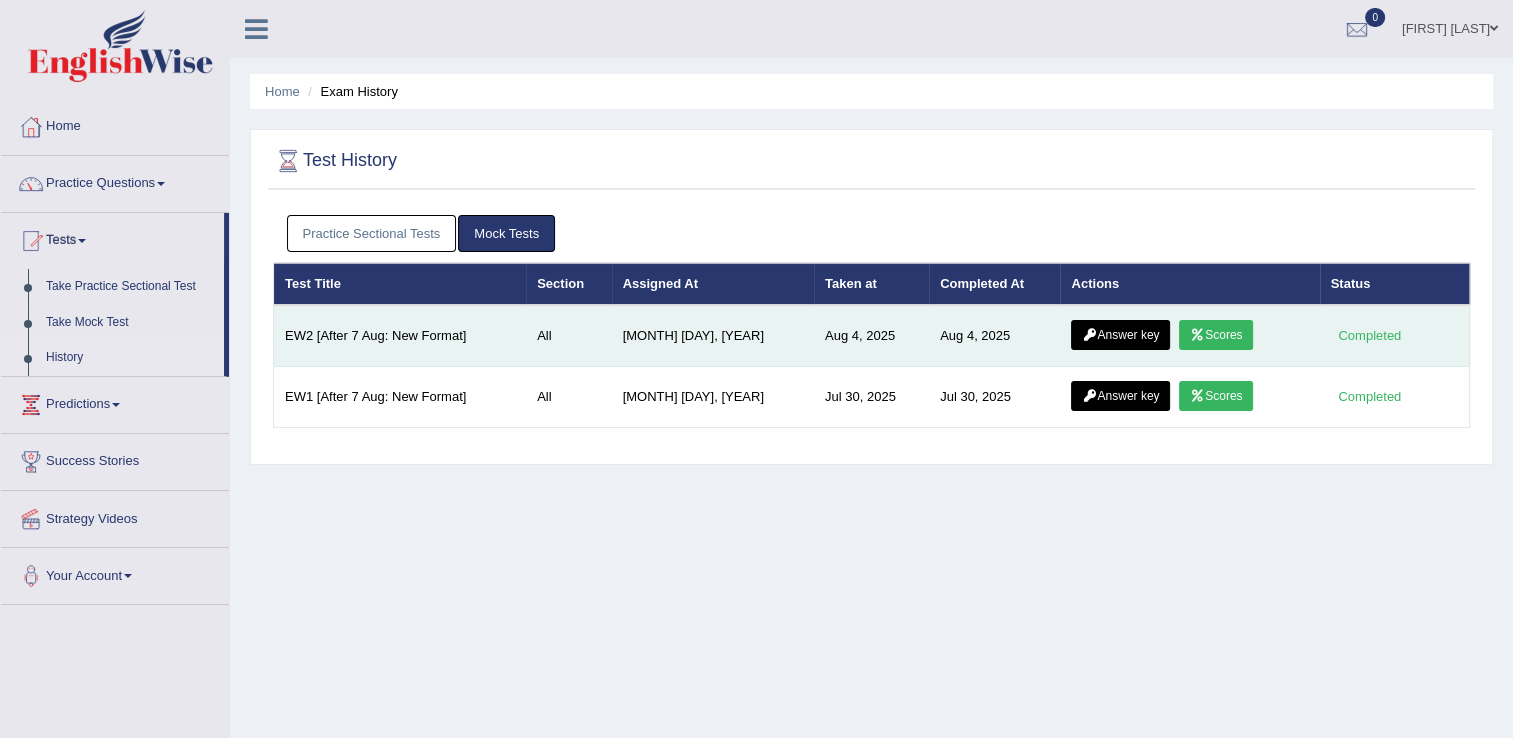click on "Answer key" at bounding box center (1120, 335) 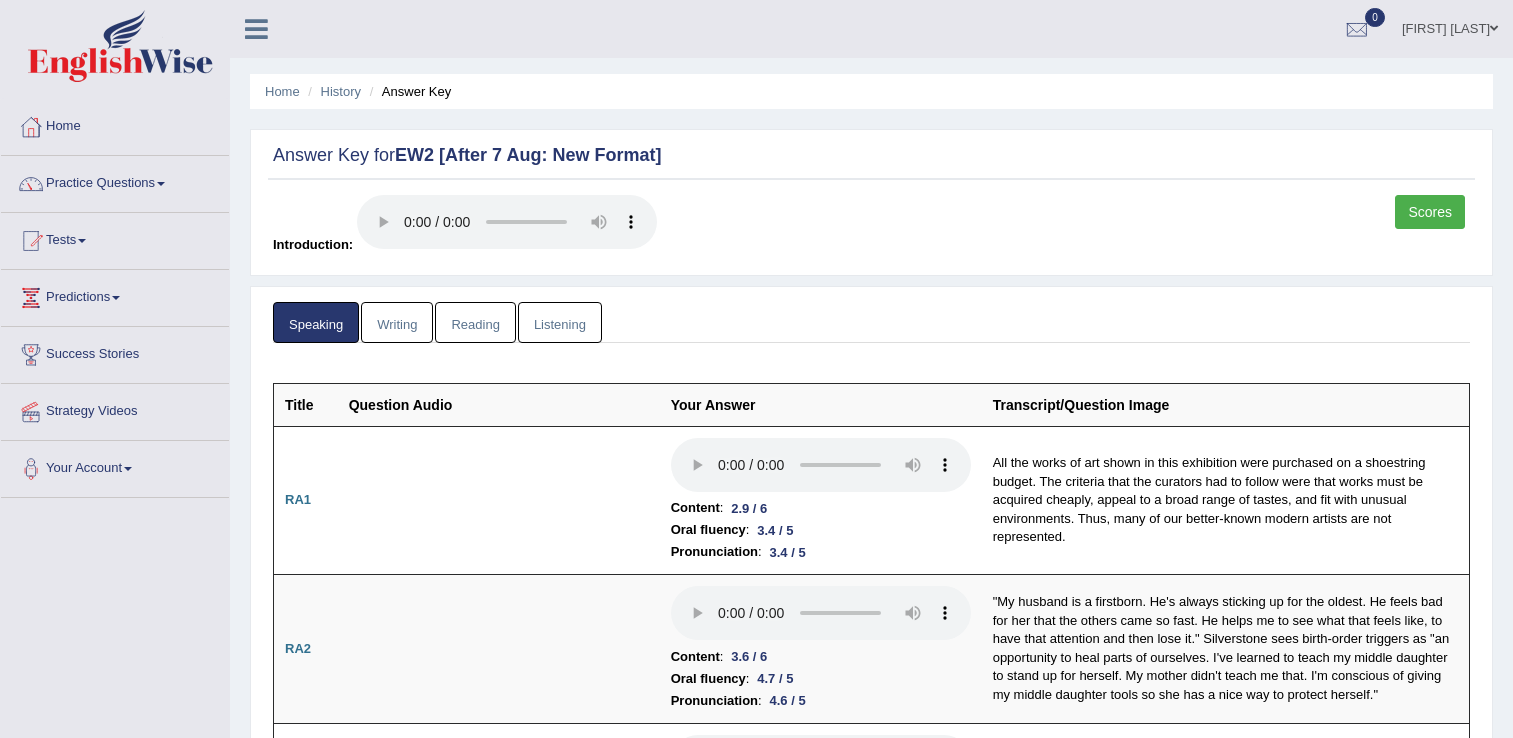 click on "Writing" at bounding box center [397, 322] 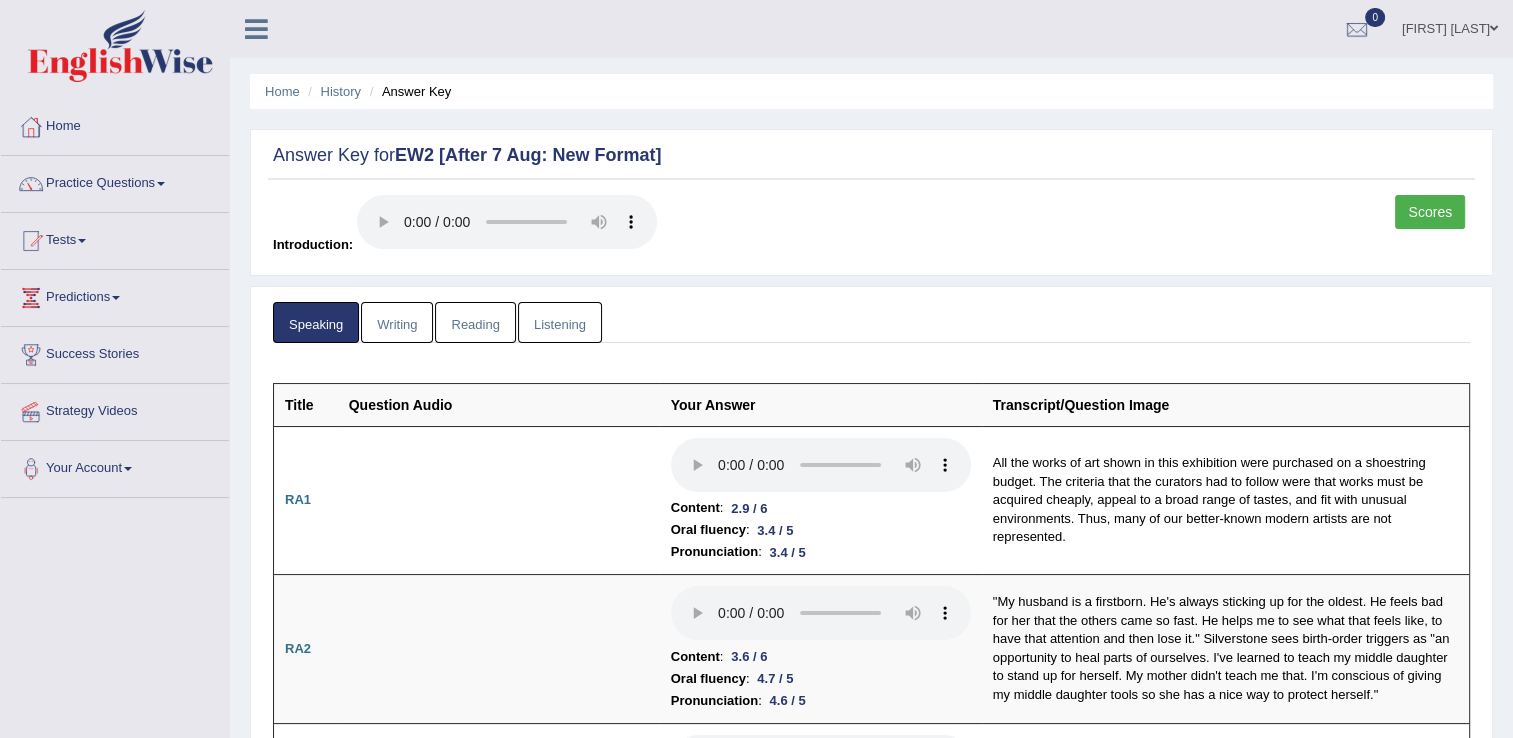 scroll, scrollTop: 0, scrollLeft: 0, axis: both 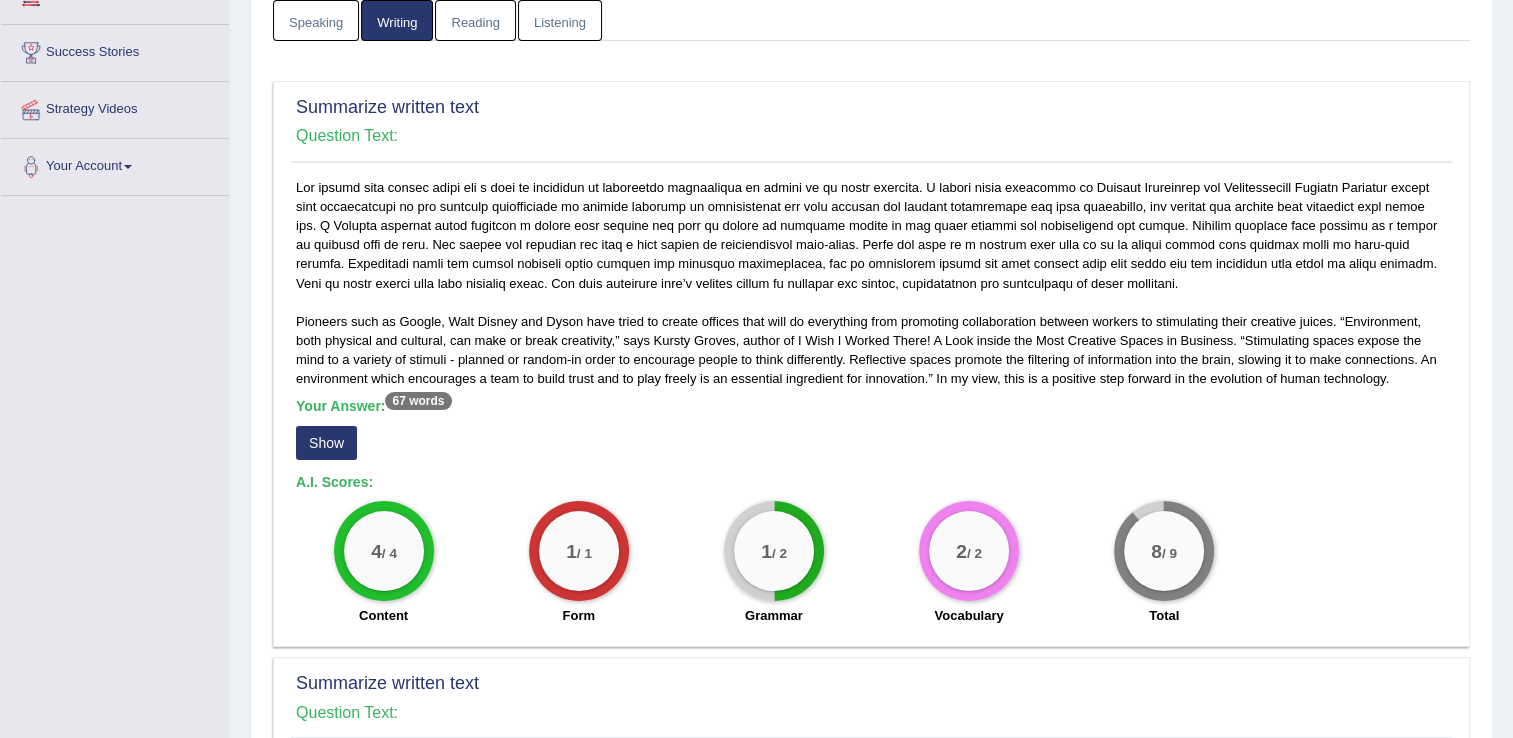 click on "Show" at bounding box center [326, 443] 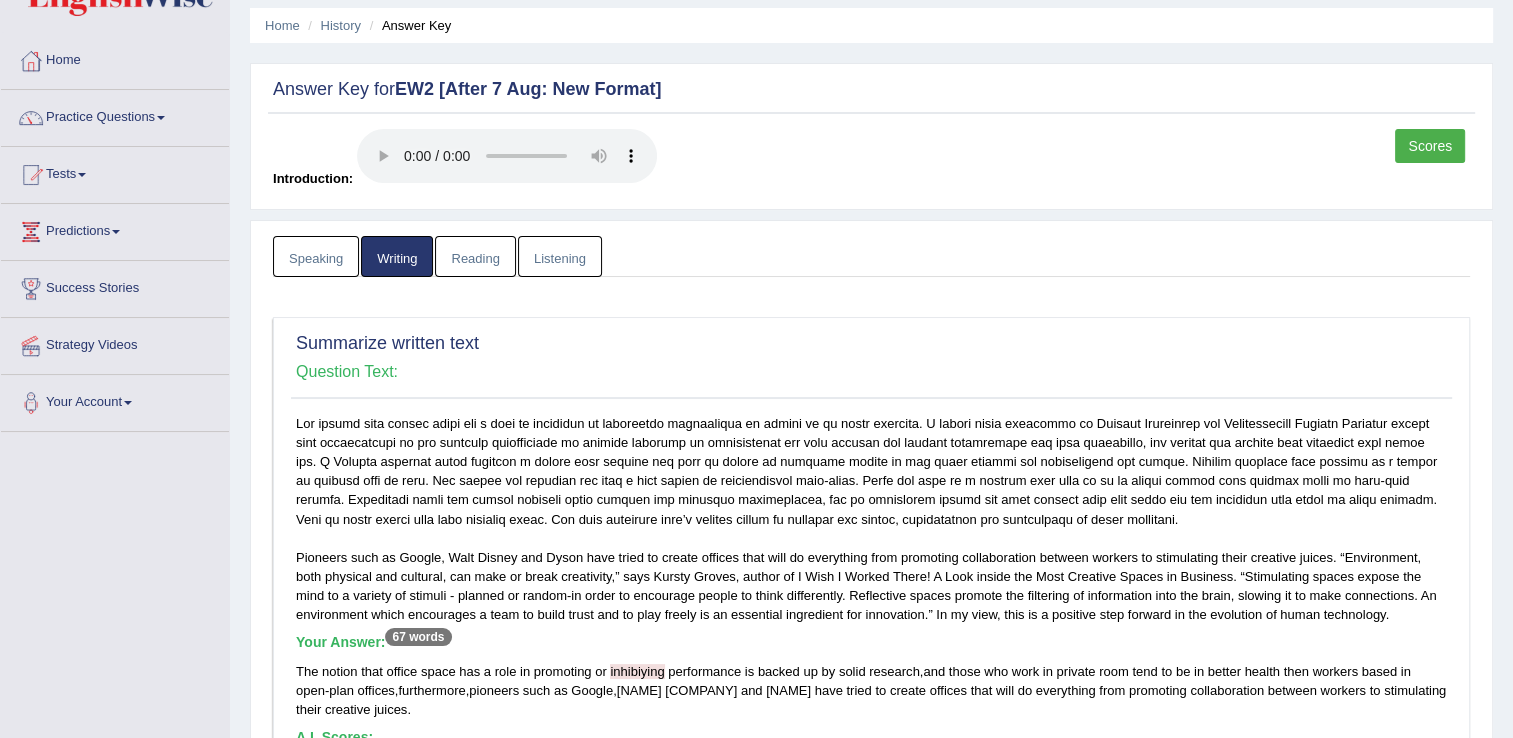 scroll, scrollTop: 0, scrollLeft: 0, axis: both 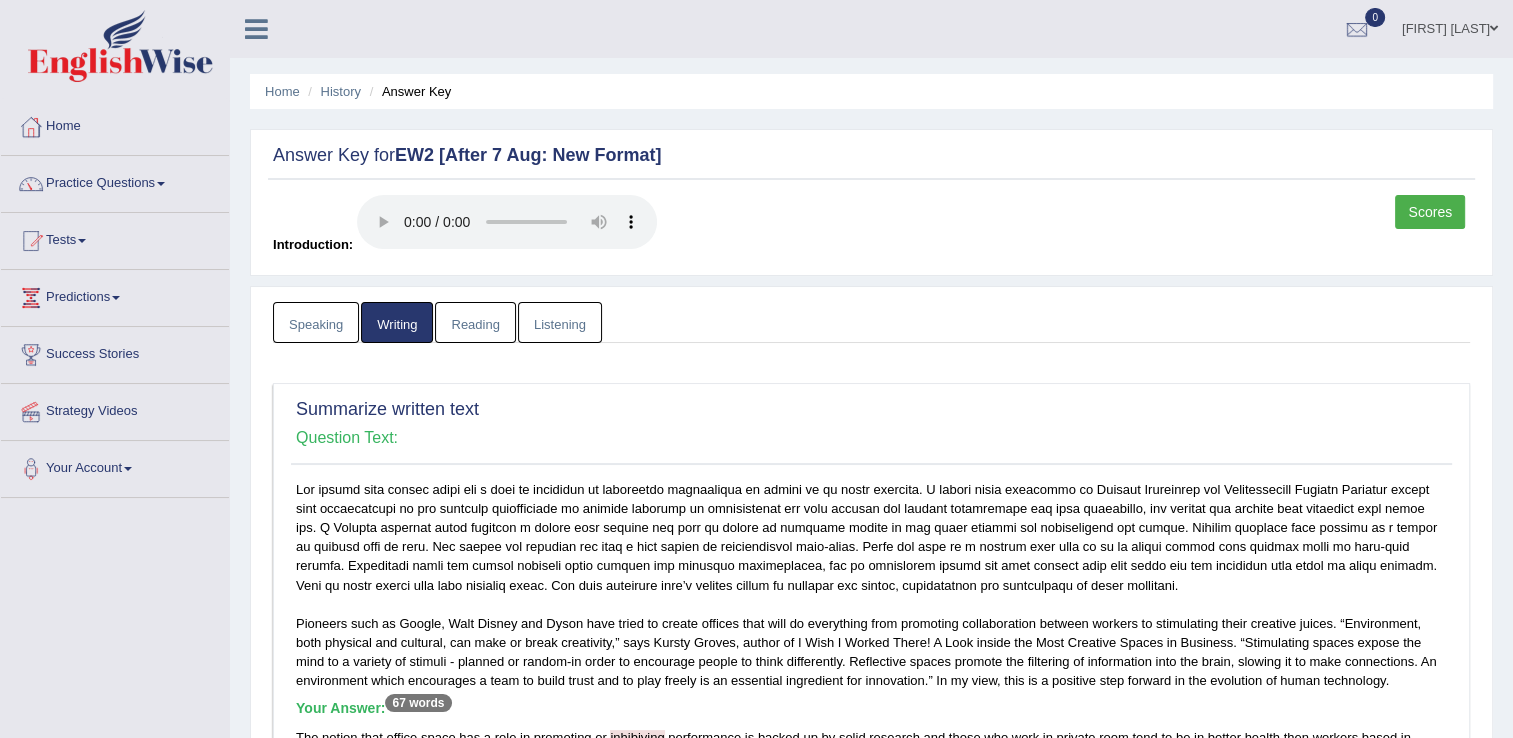 click on "Reading" at bounding box center [475, 322] 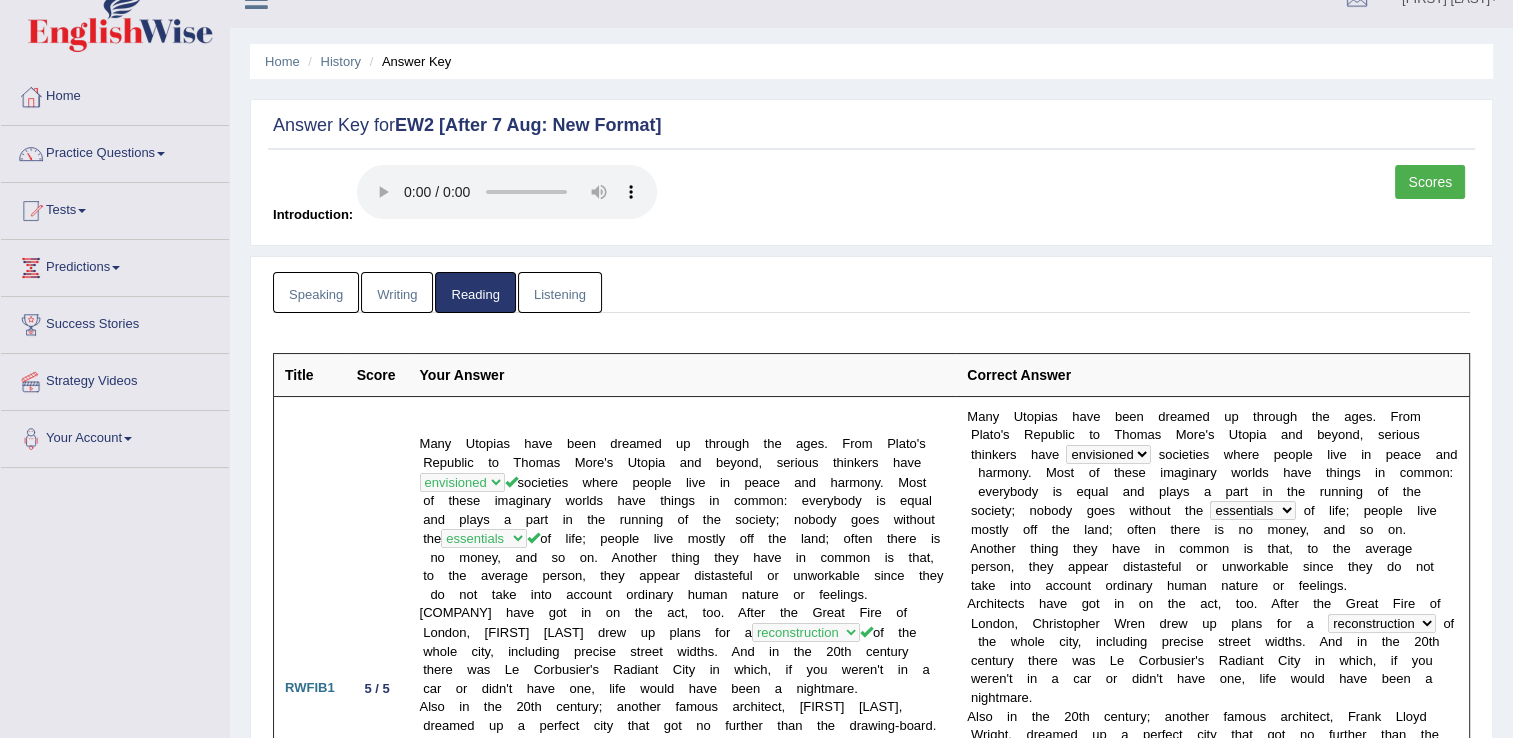 scroll, scrollTop: 0, scrollLeft: 0, axis: both 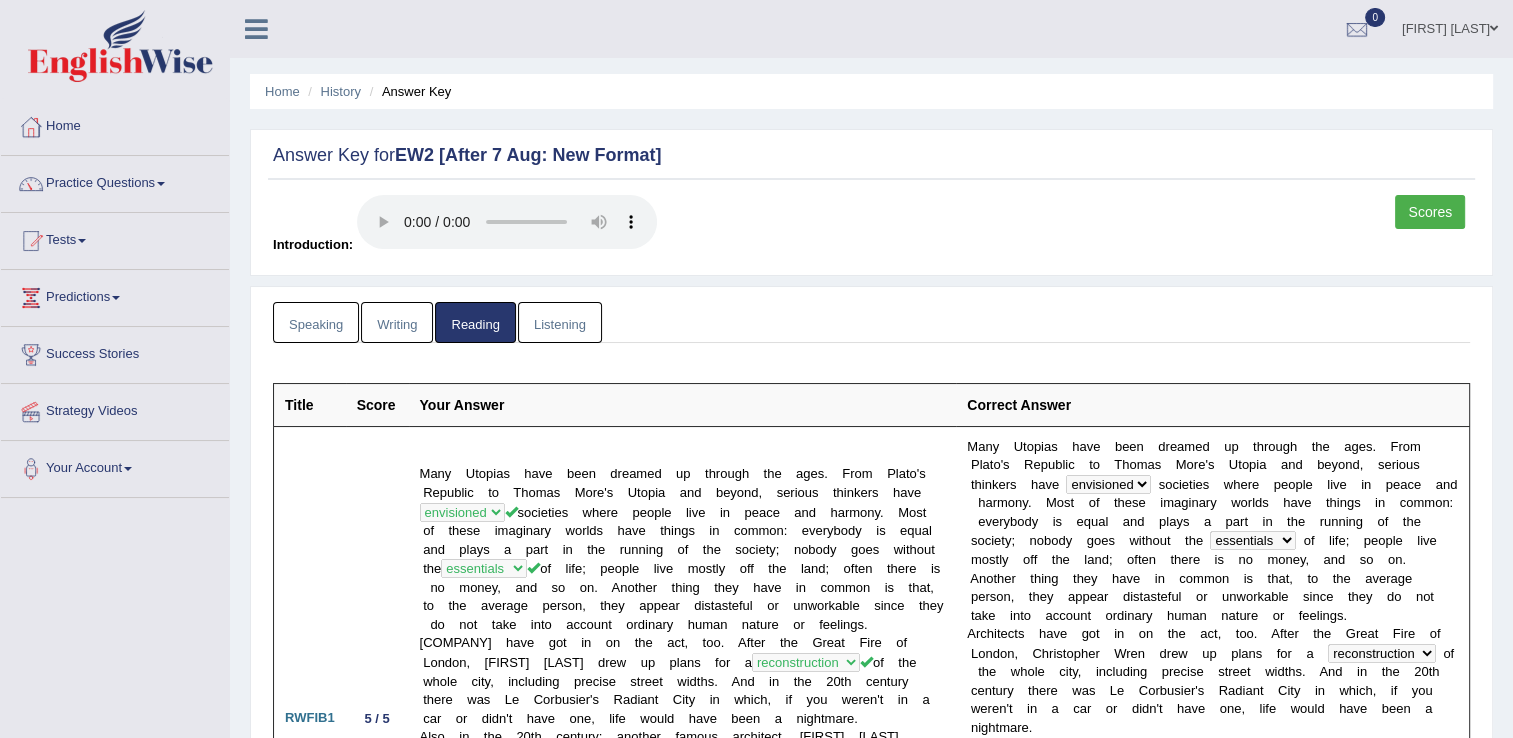 click on "Listening" at bounding box center (560, 322) 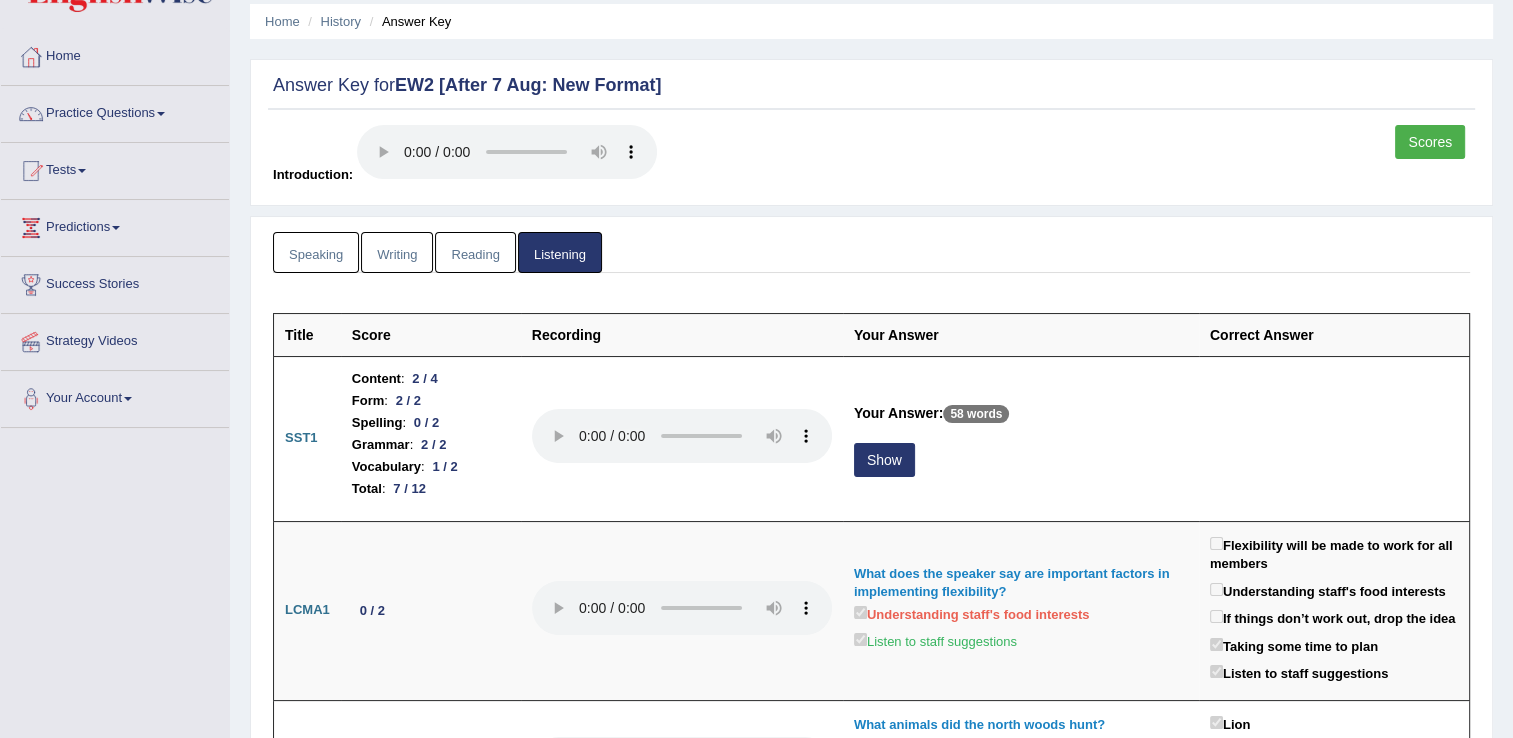 scroll, scrollTop: 91, scrollLeft: 0, axis: vertical 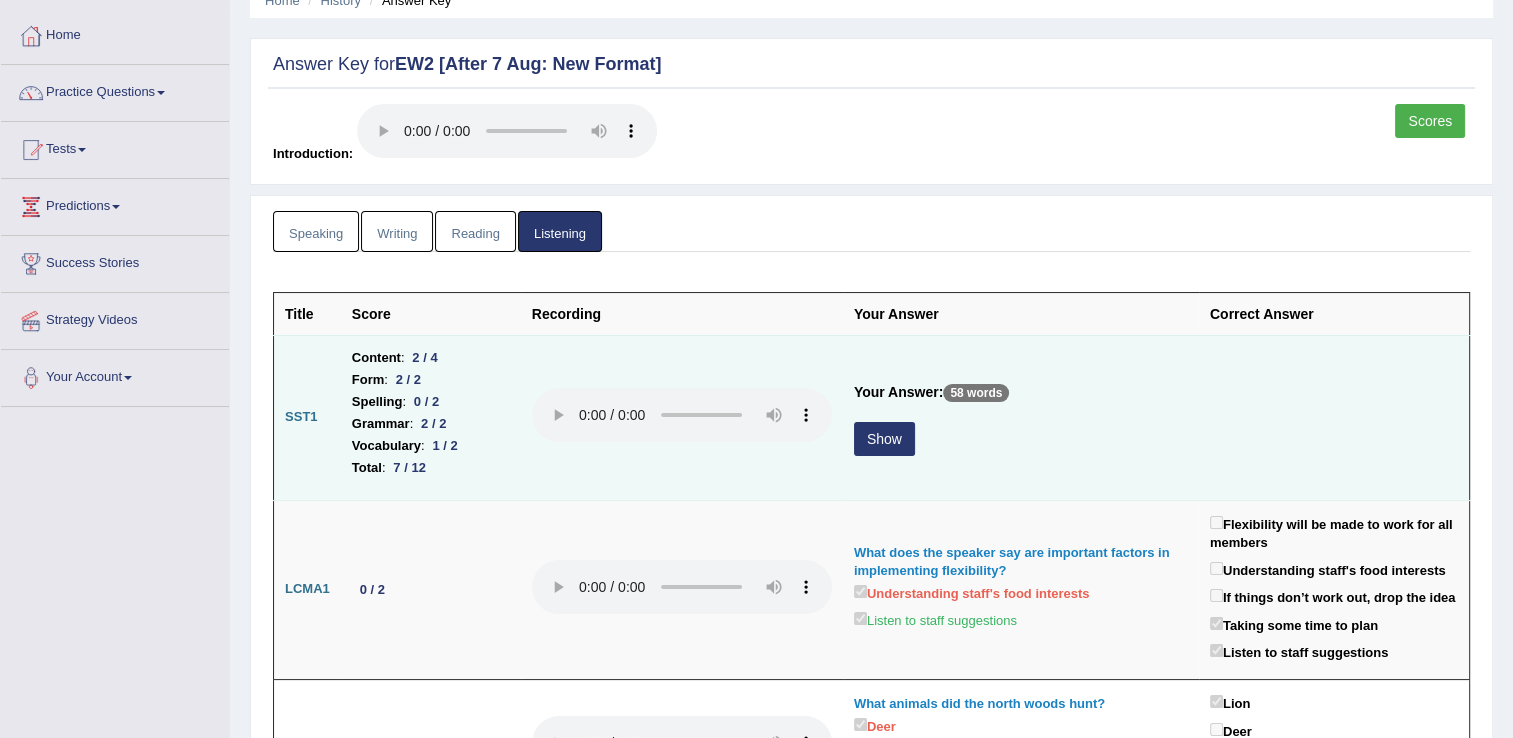 click on "Show" at bounding box center [884, 439] 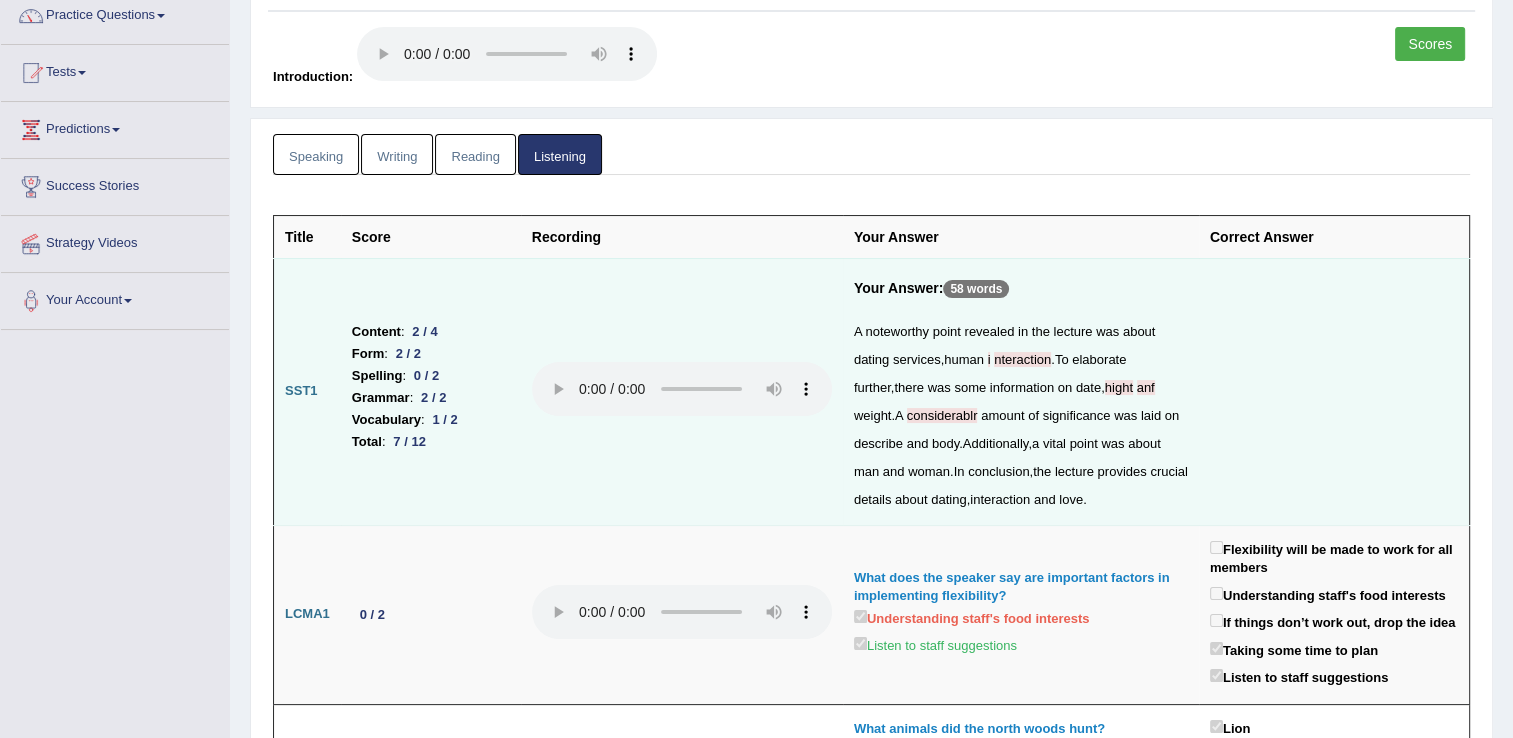 scroll, scrollTop: 0, scrollLeft: 0, axis: both 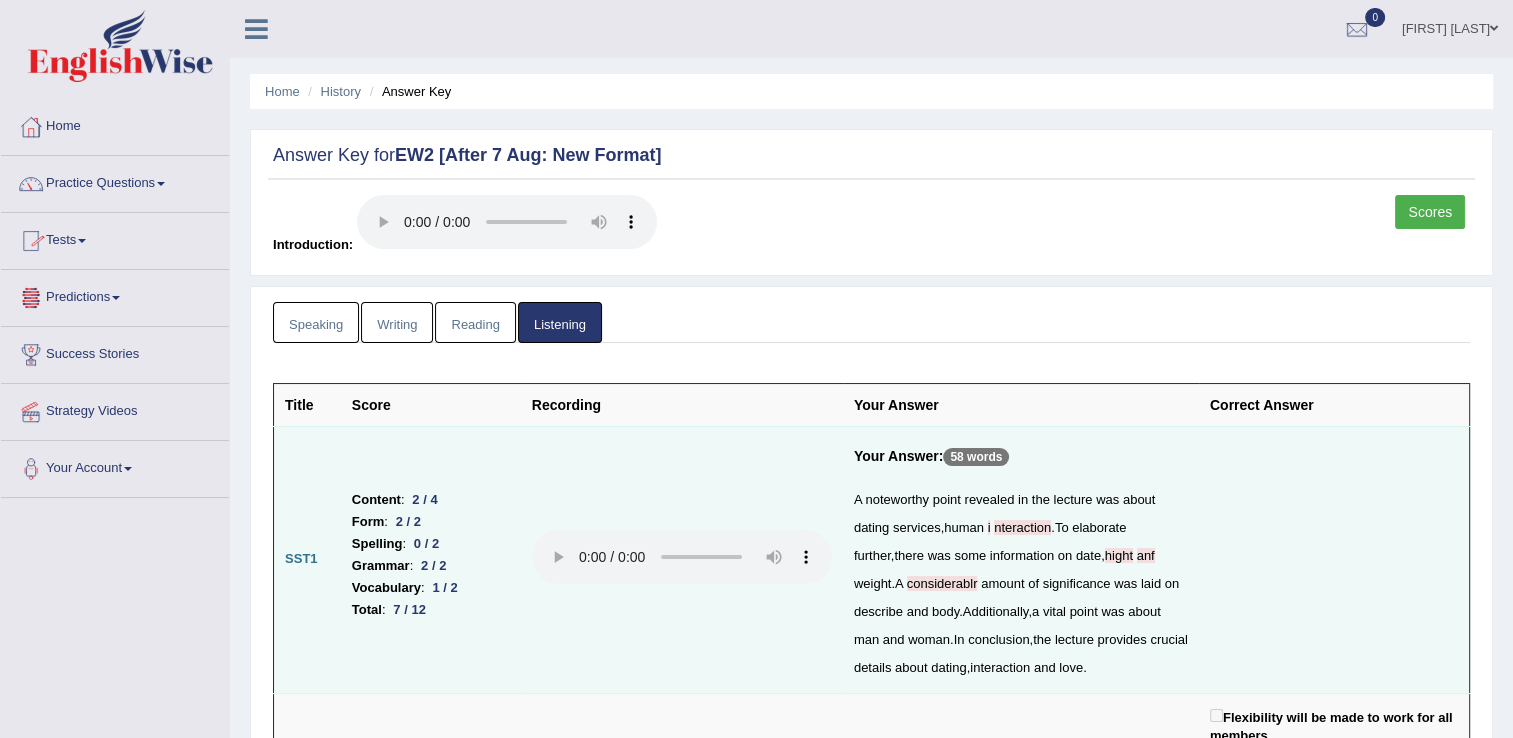 click on "Tests" at bounding box center (115, 238) 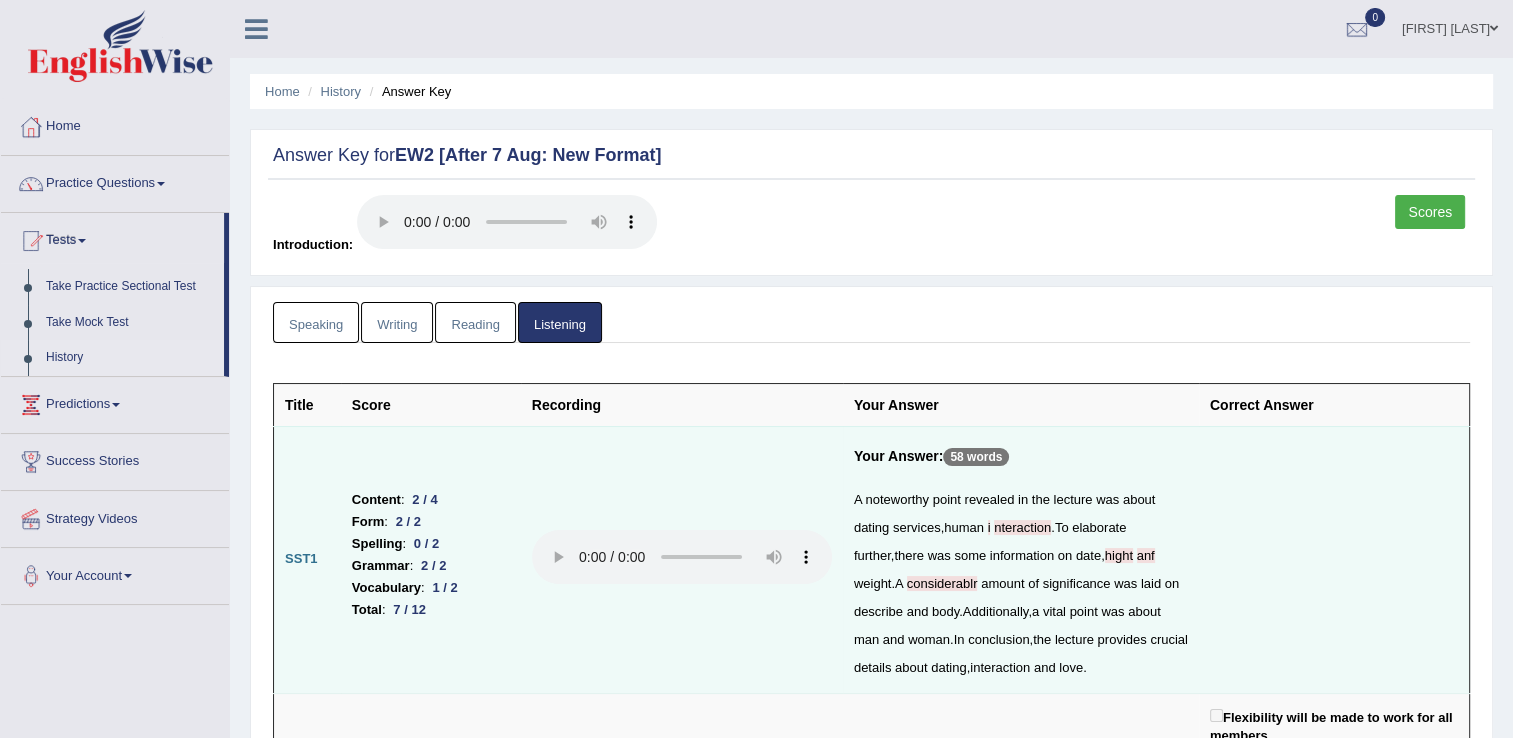 click on "History" at bounding box center [130, 358] 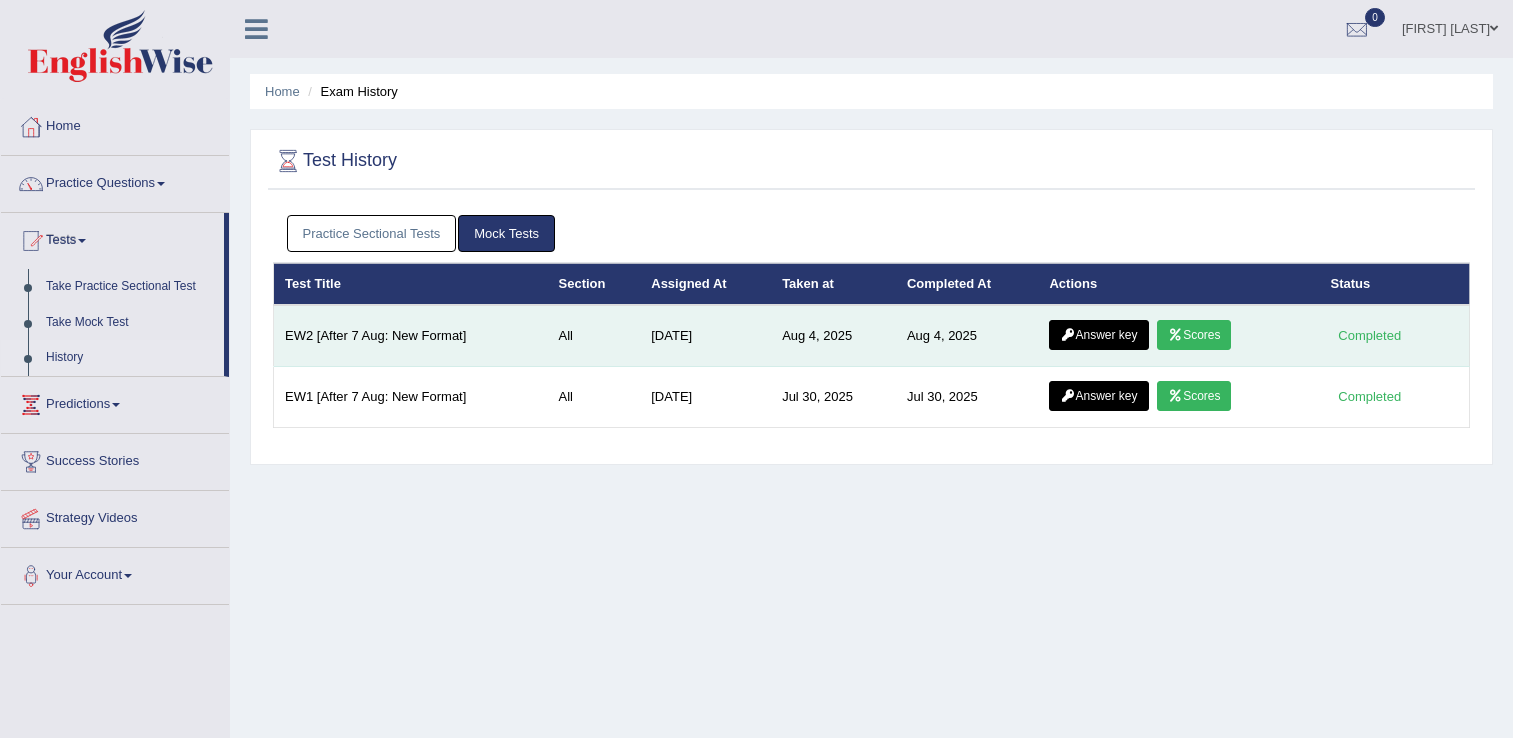 scroll, scrollTop: 0, scrollLeft: 0, axis: both 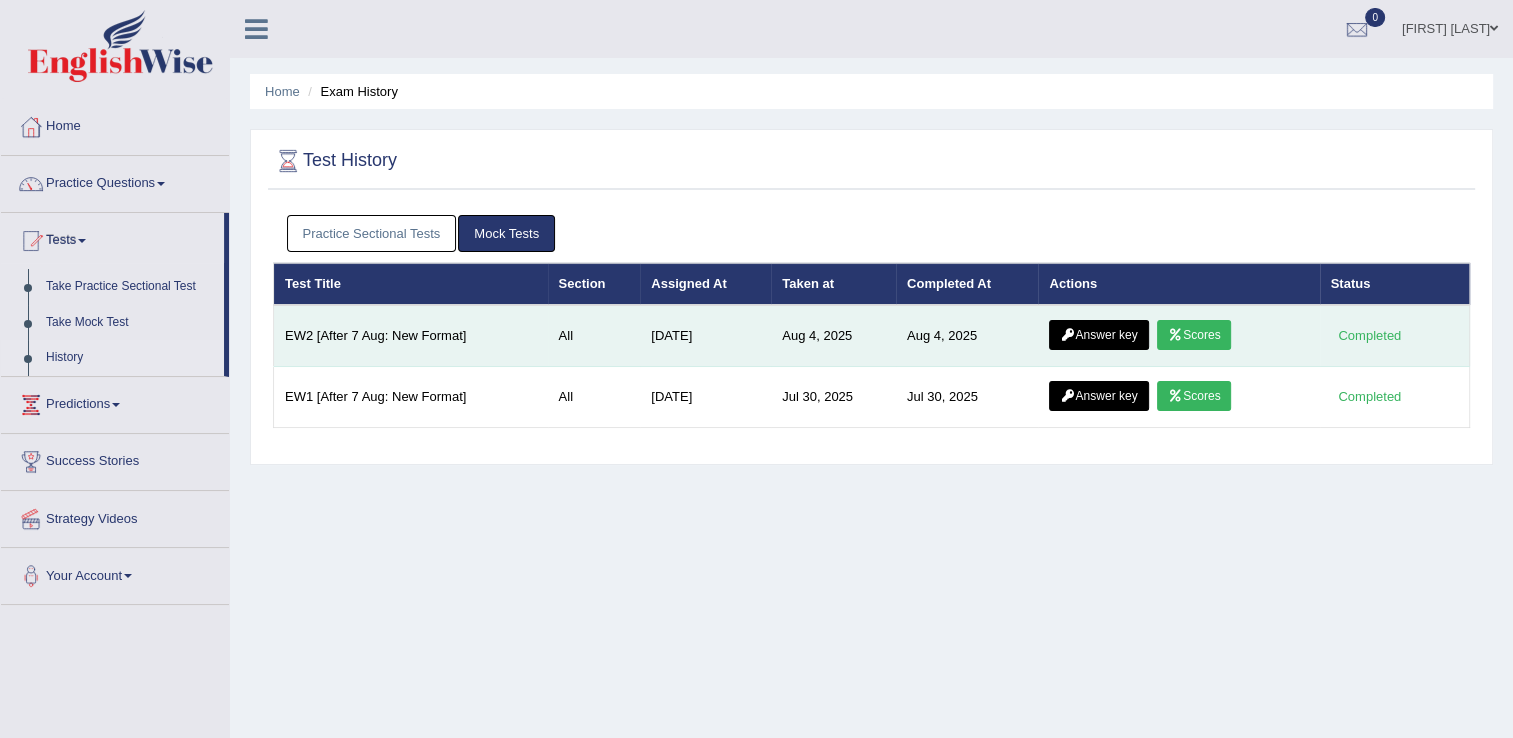 click on "Scores" at bounding box center [1194, 335] 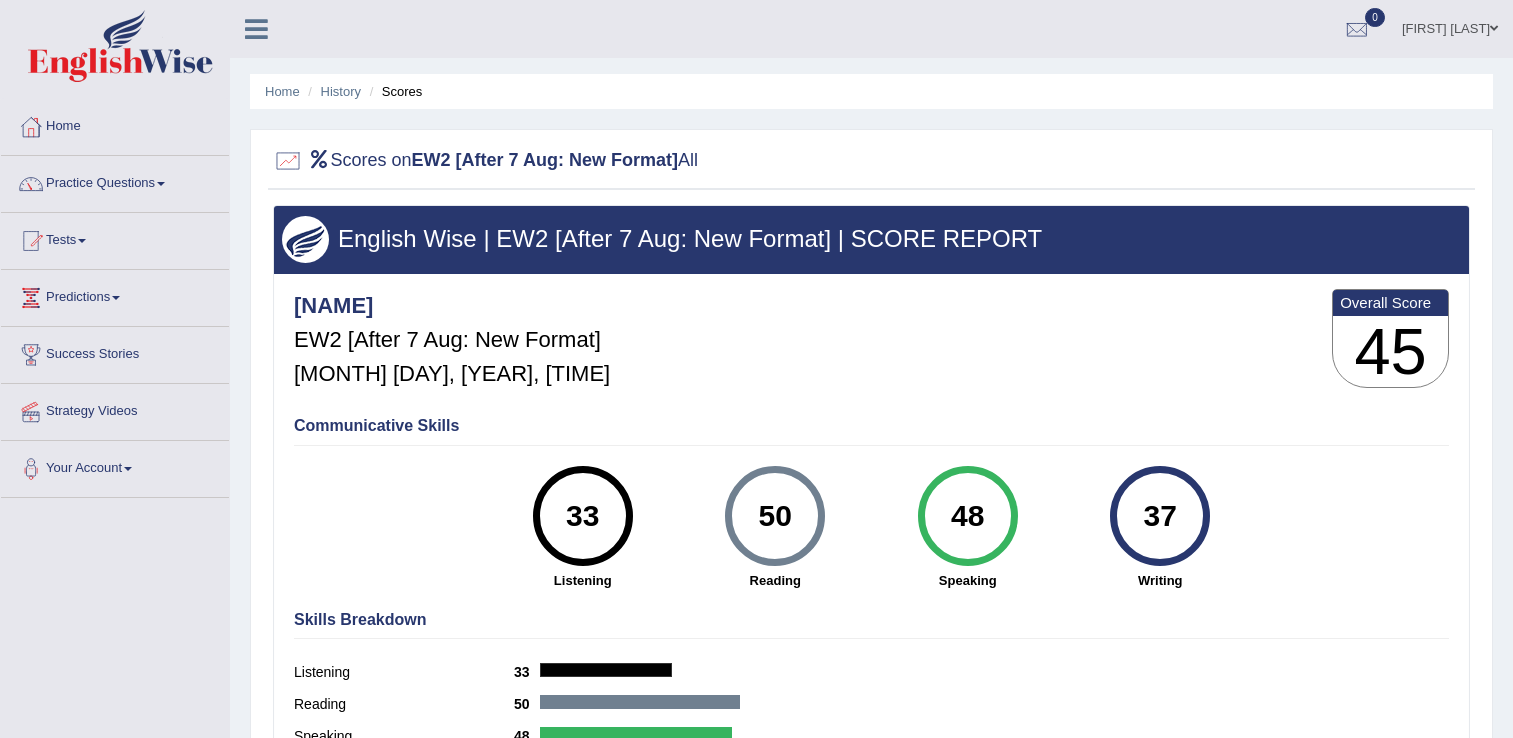 scroll, scrollTop: 0, scrollLeft: 0, axis: both 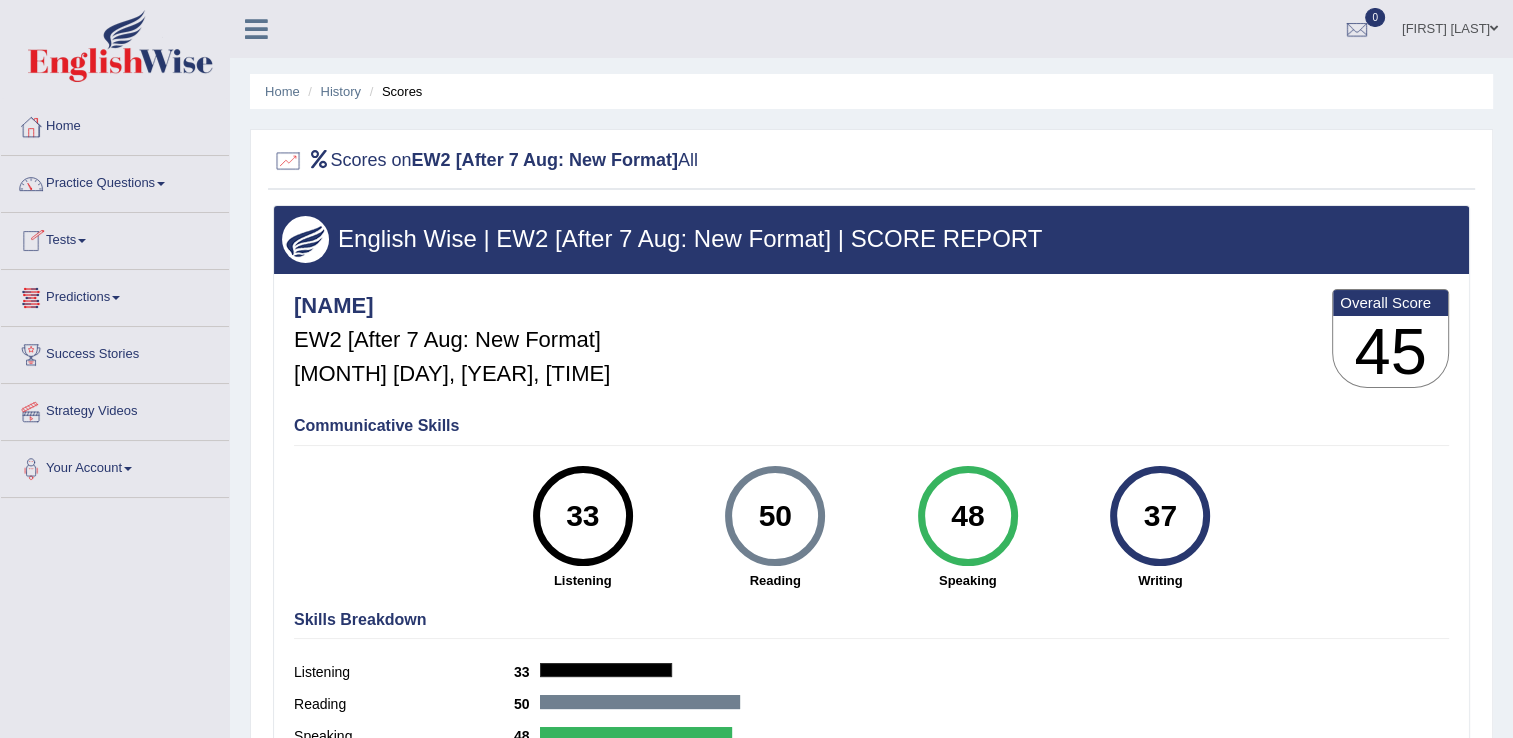 click on "Tests" at bounding box center [115, 238] 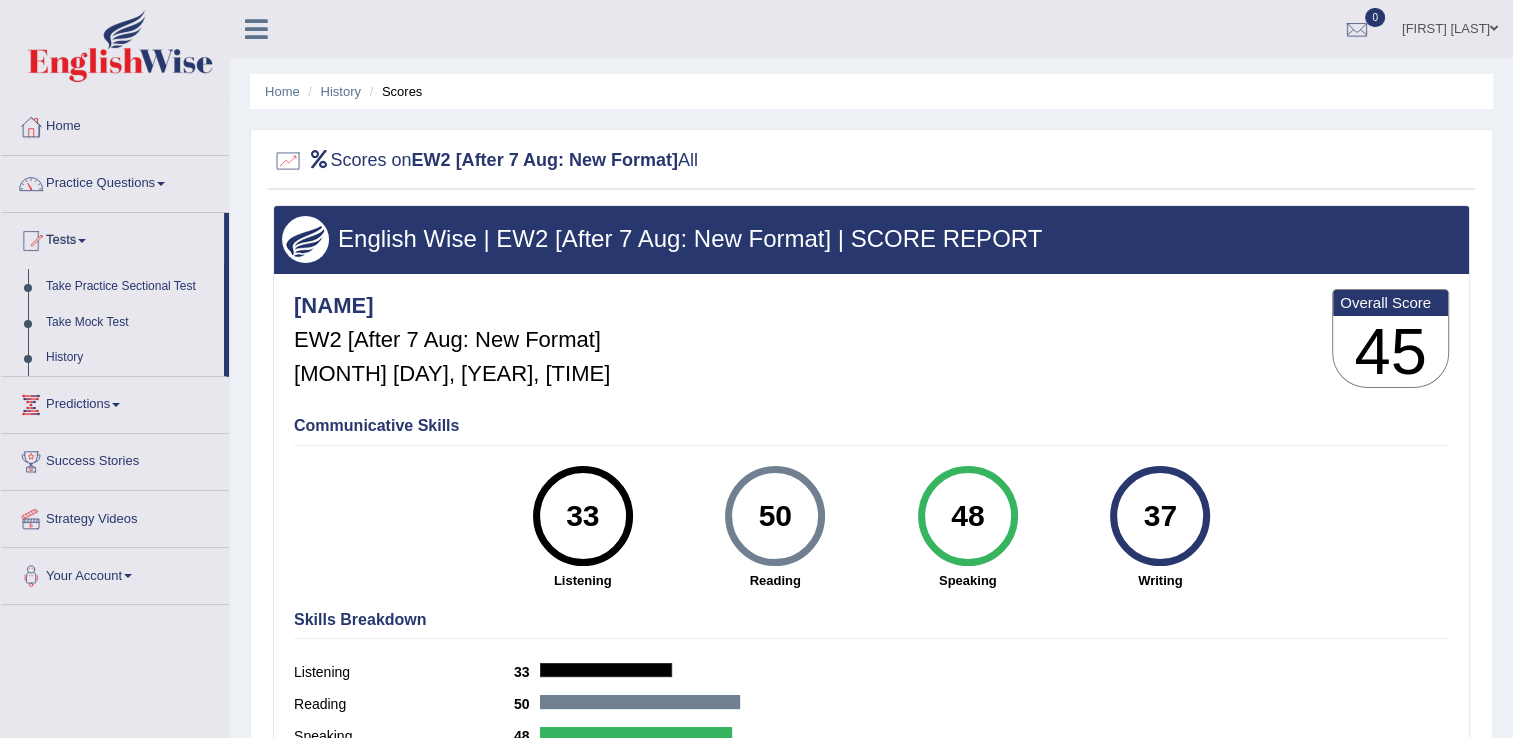 click on "History" at bounding box center (130, 358) 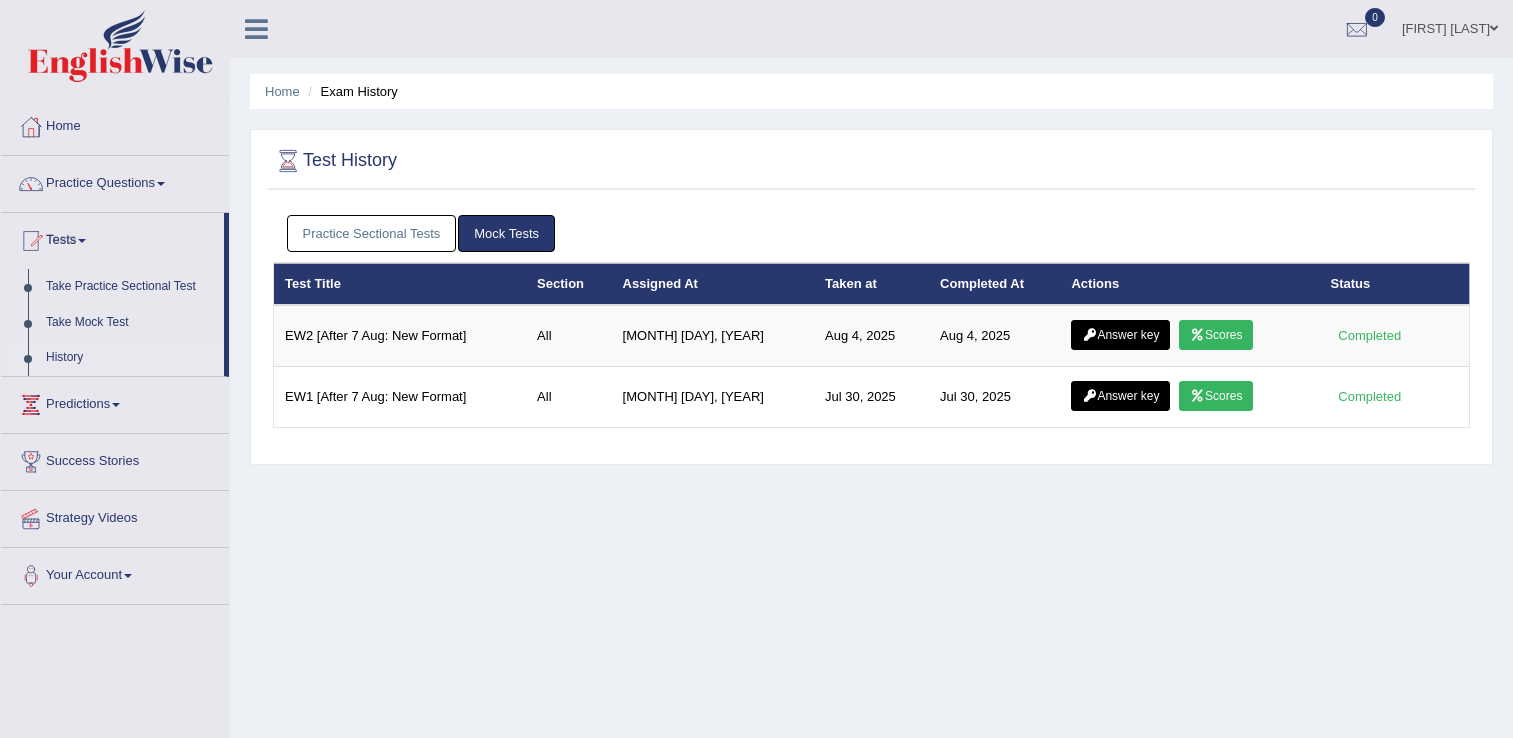 scroll, scrollTop: 0, scrollLeft: 0, axis: both 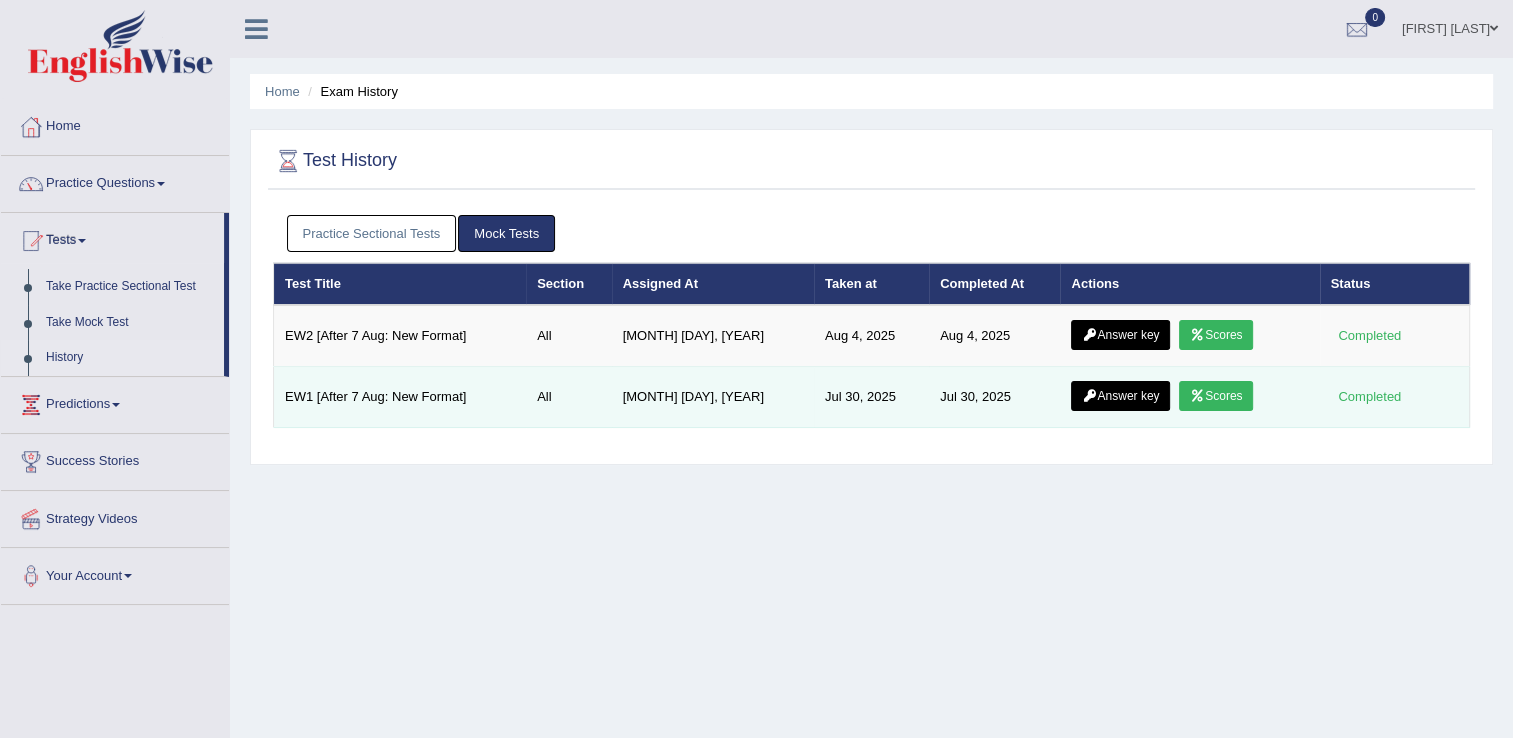 click on "Scores" at bounding box center (1216, 396) 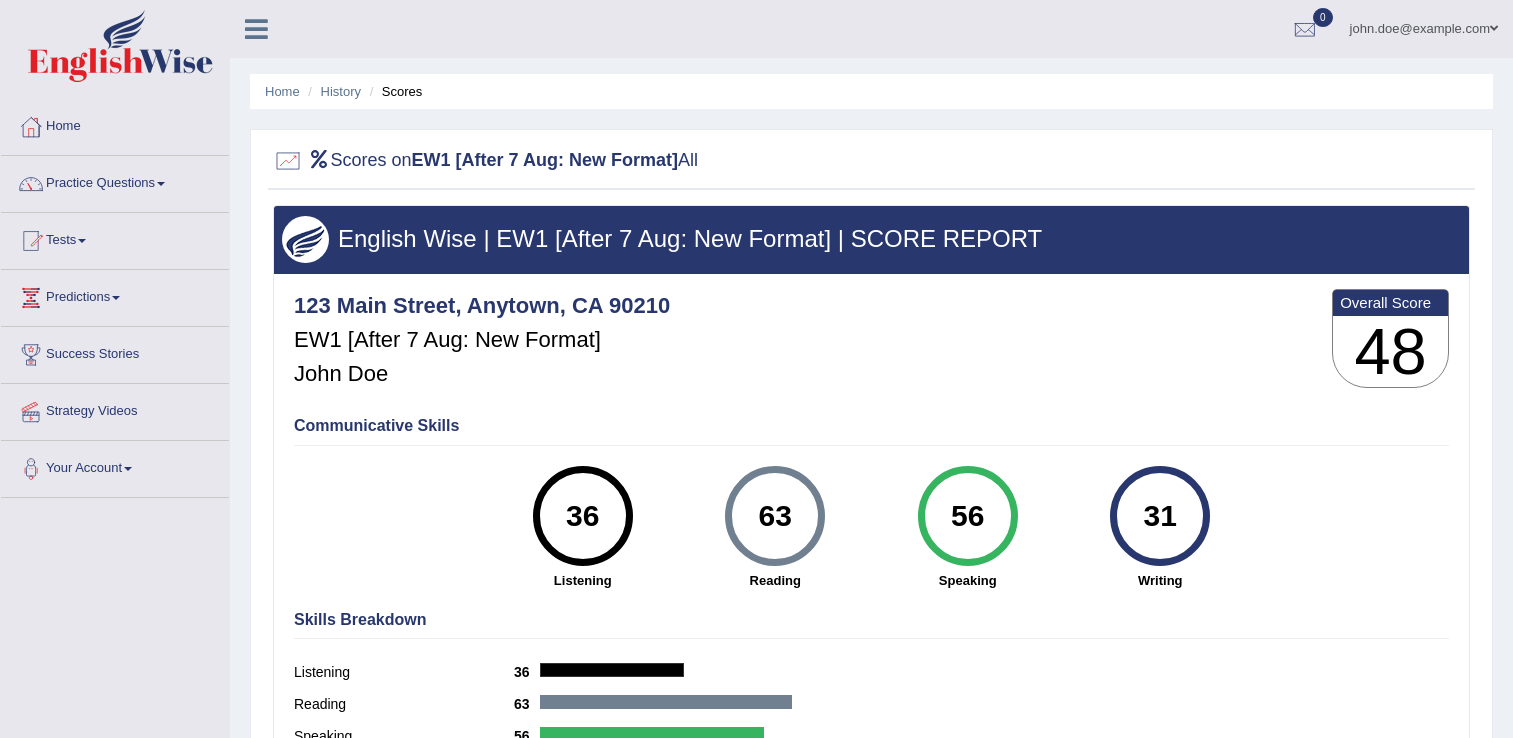 scroll, scrollTop: 0, scrollLeft: 0, axis: both 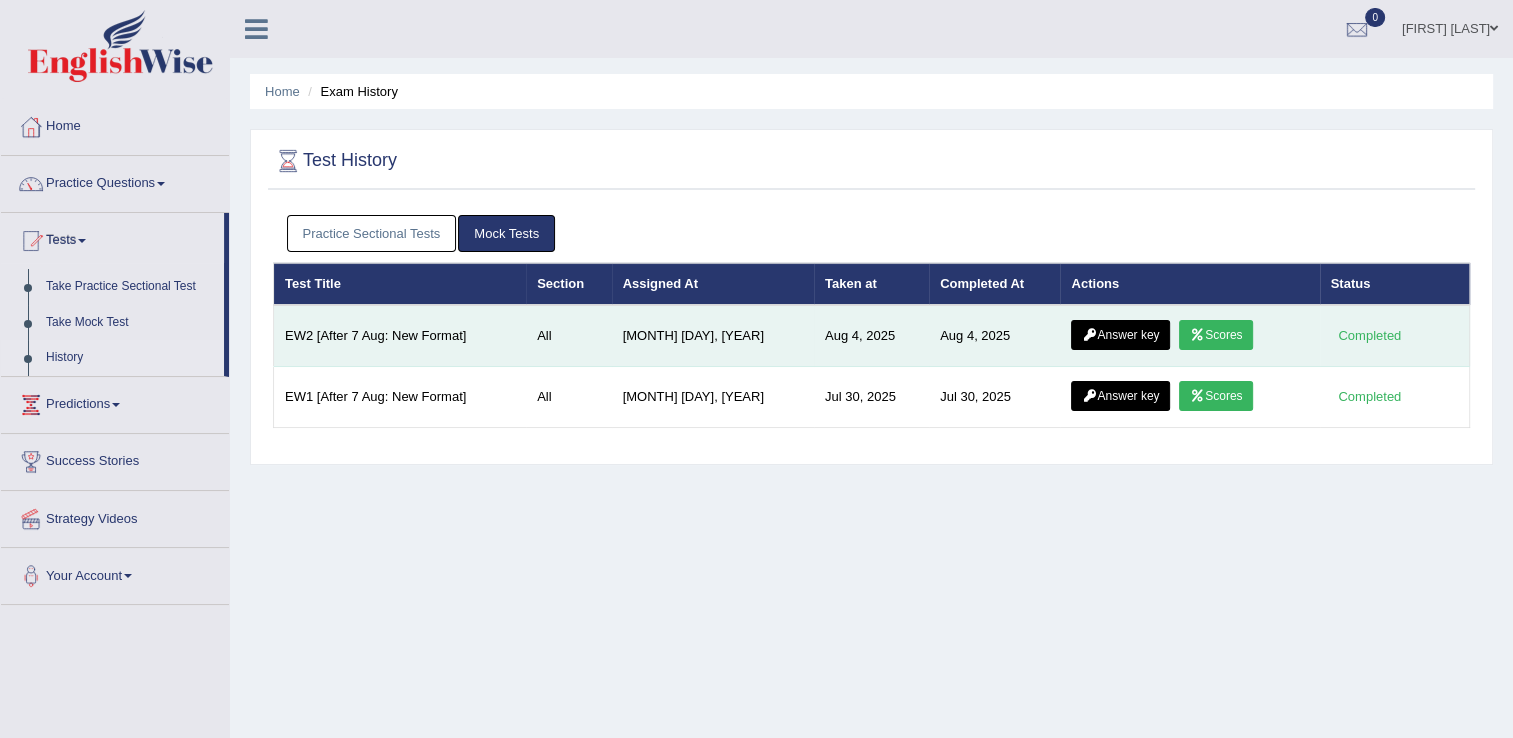 click on "Scores" at bounding box center (1216, 335) 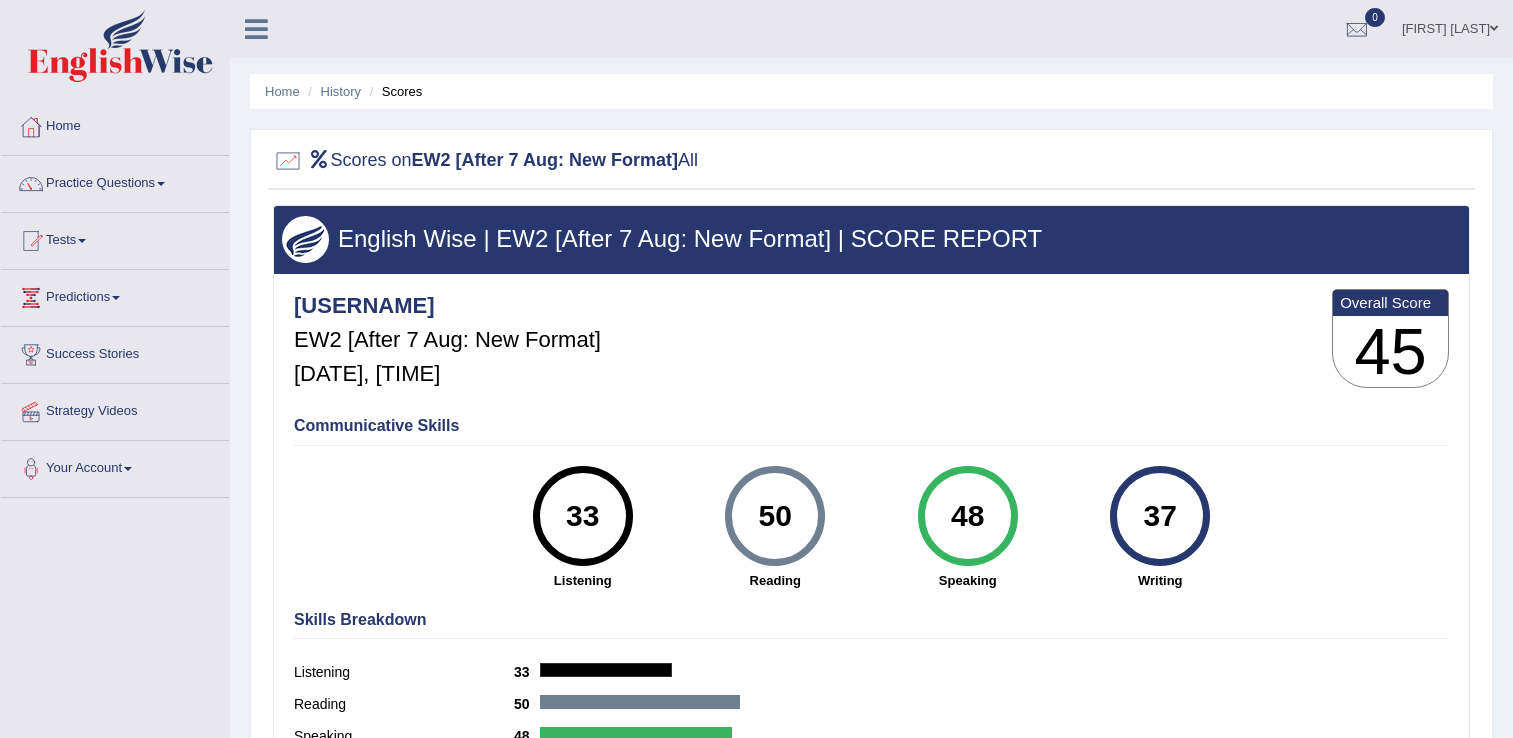 scroll, scrollTop: 0, scrollLeft: 0, axis: both 